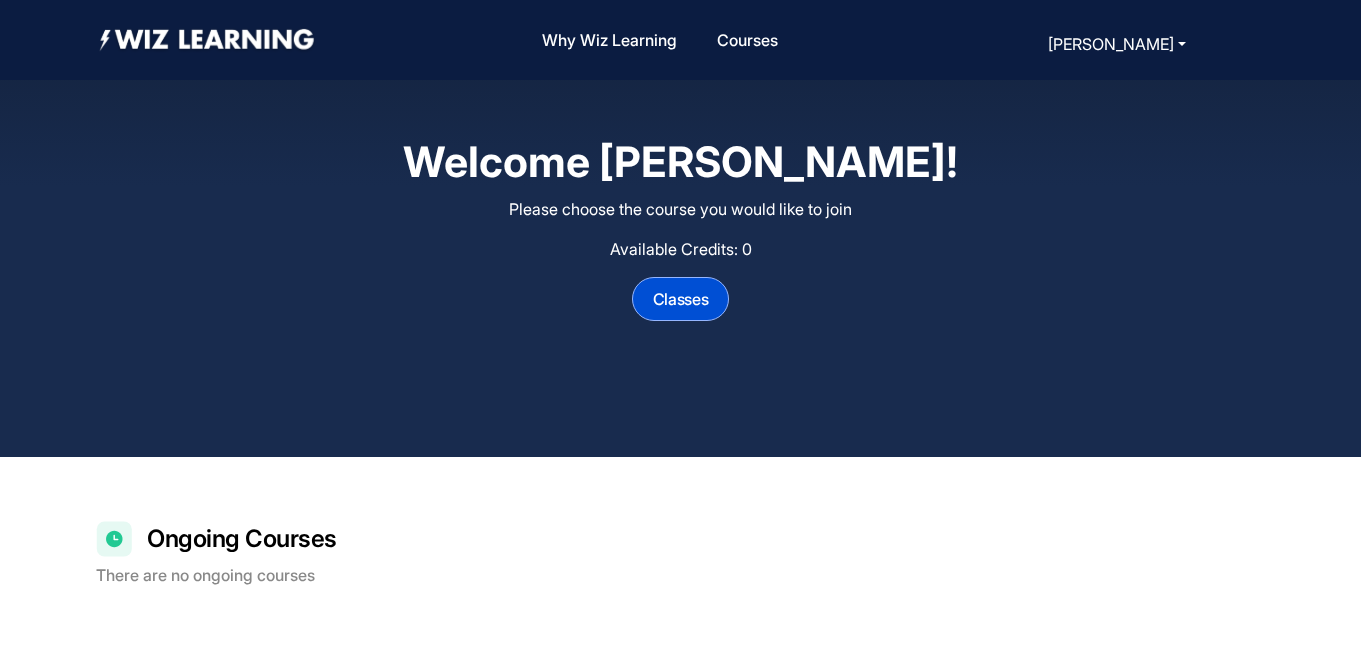 scroll, scrollTop: 0, scrollLeft: 0, axis: both 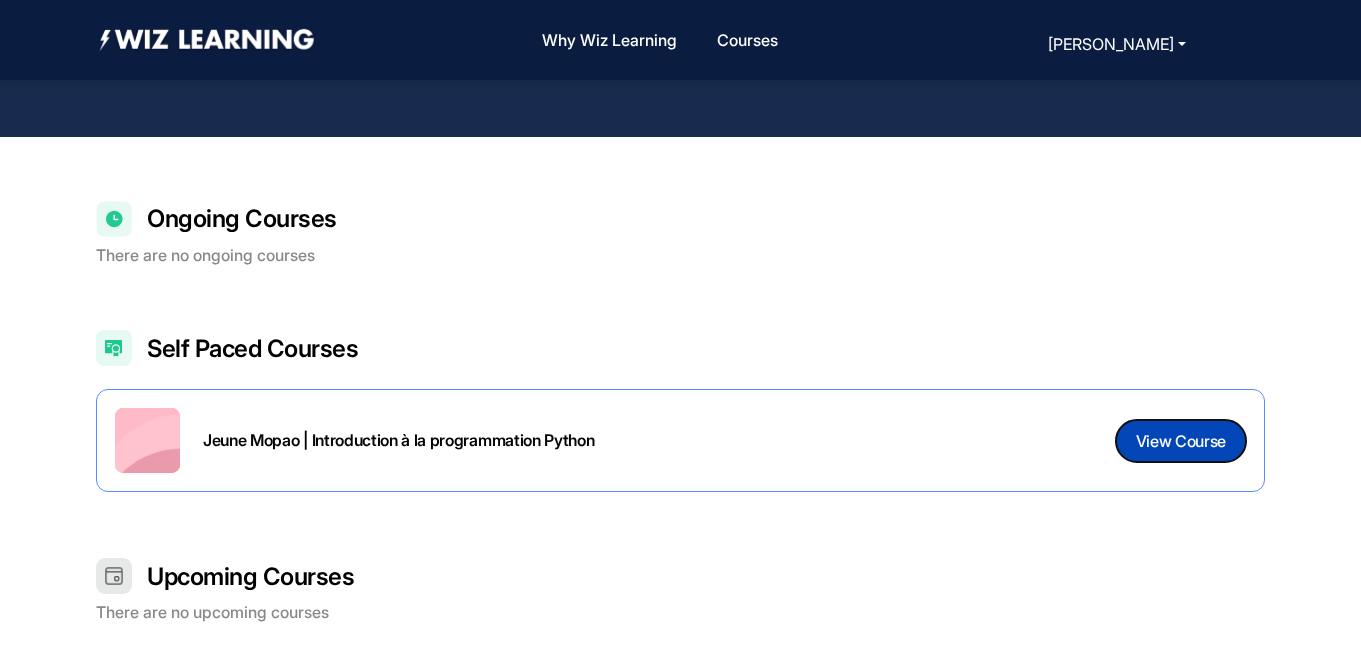 click on "View Course" 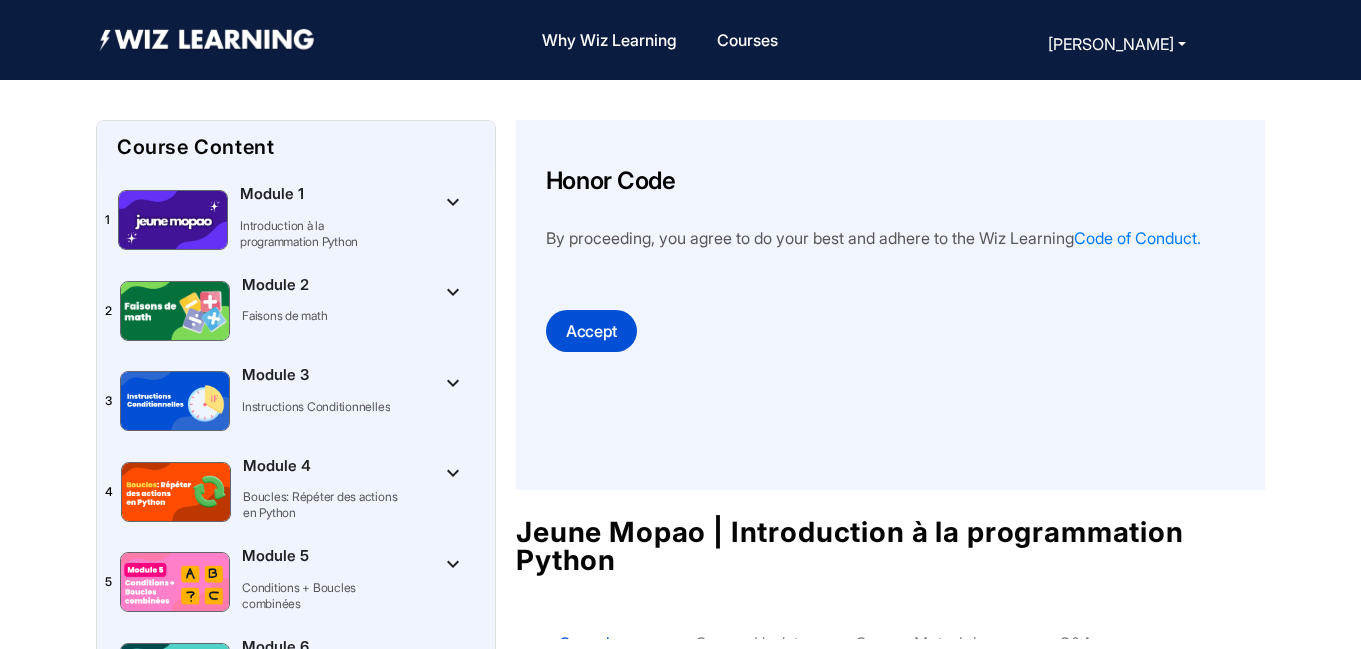 scroll, scrollTop: 0, scrollLeft: 0, axis: both 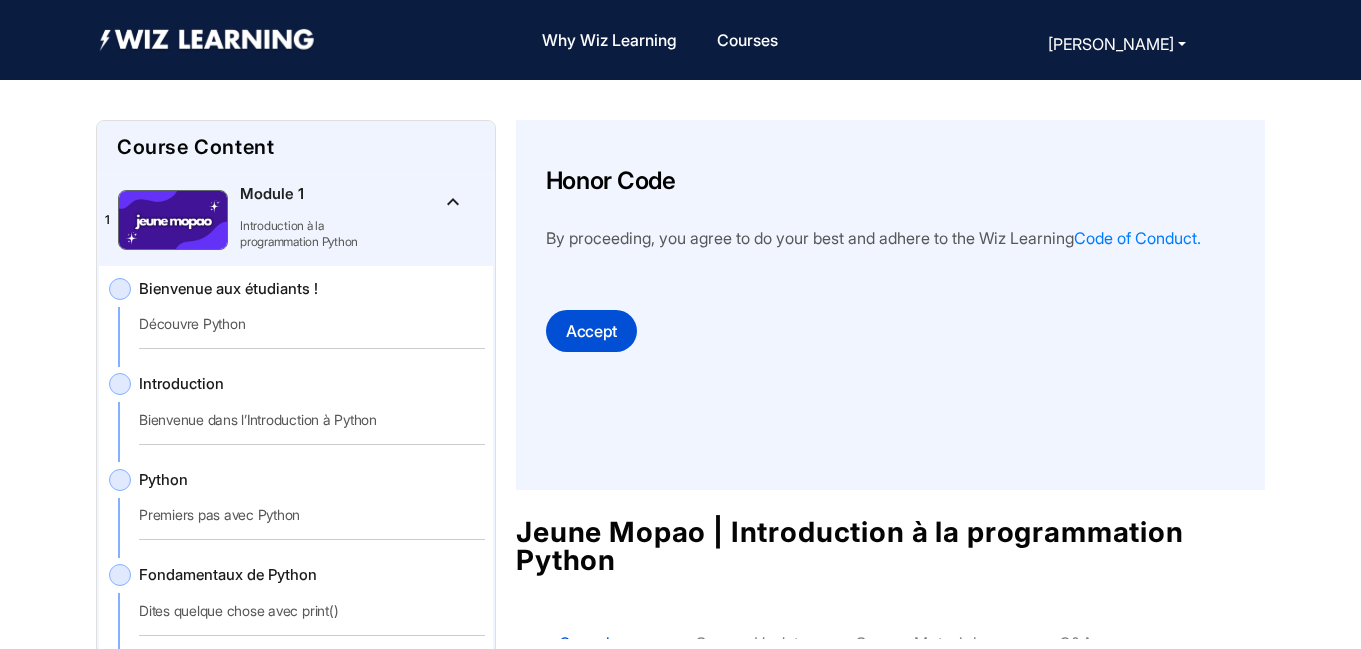 click on "Bienvenue aux étudiants !   Découvre Python" 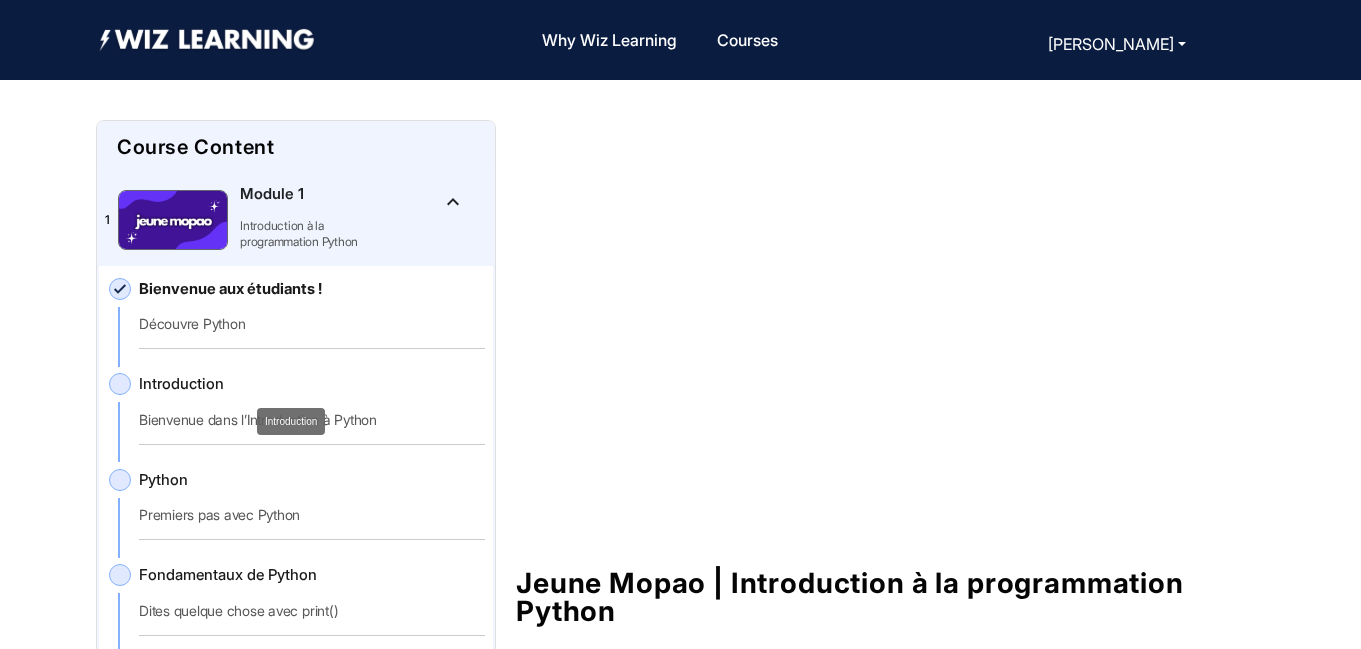click on "Introduction" at bounding box center [291, 421] 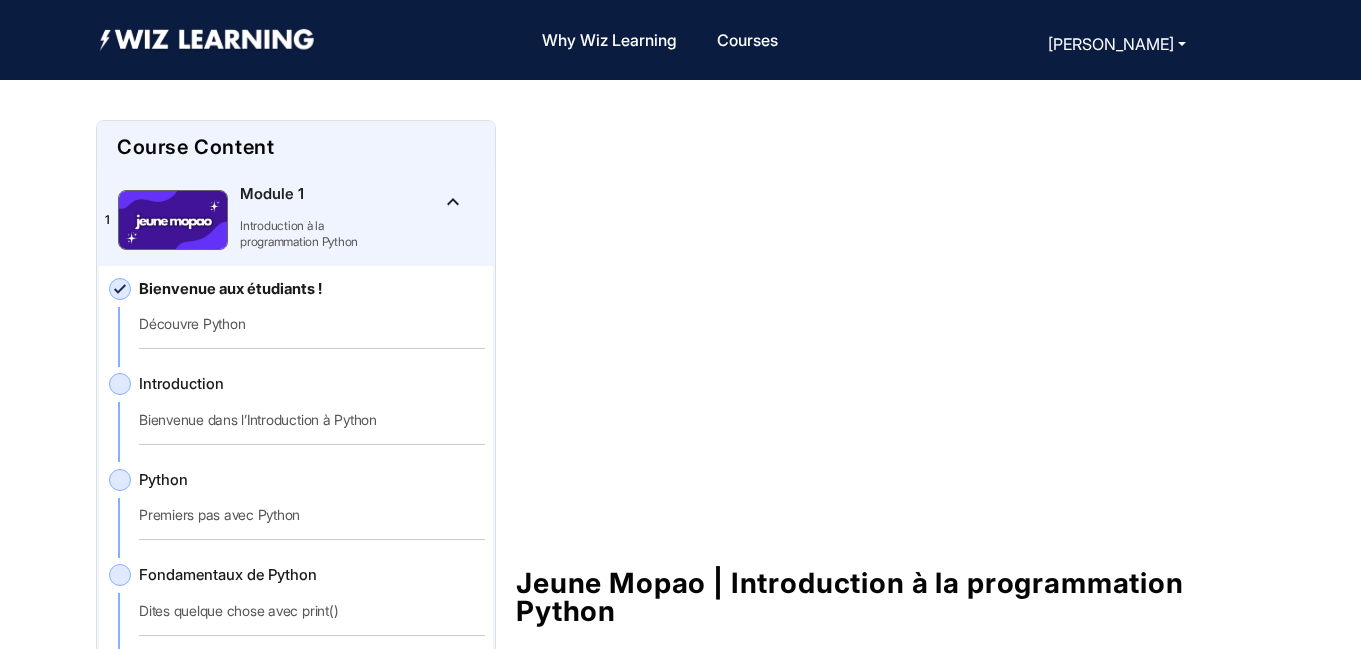 click 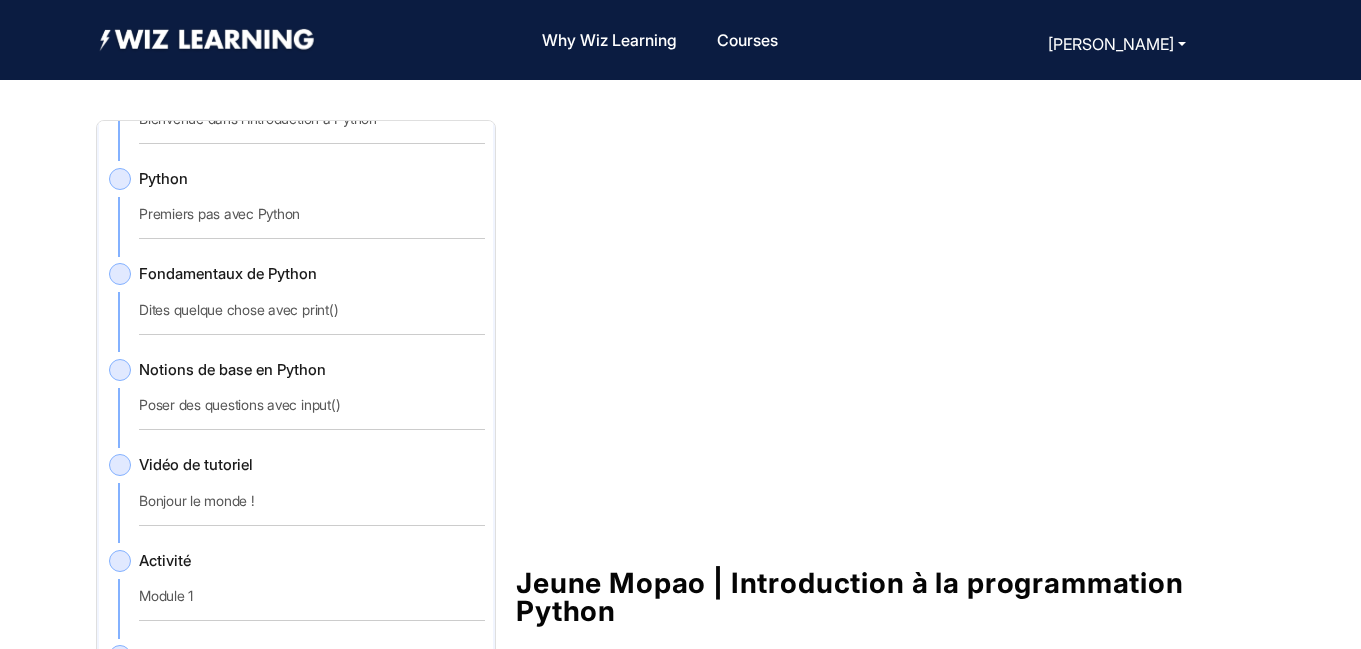 scroll, scrollTop: 0, scrollLeft: 0, axis: both 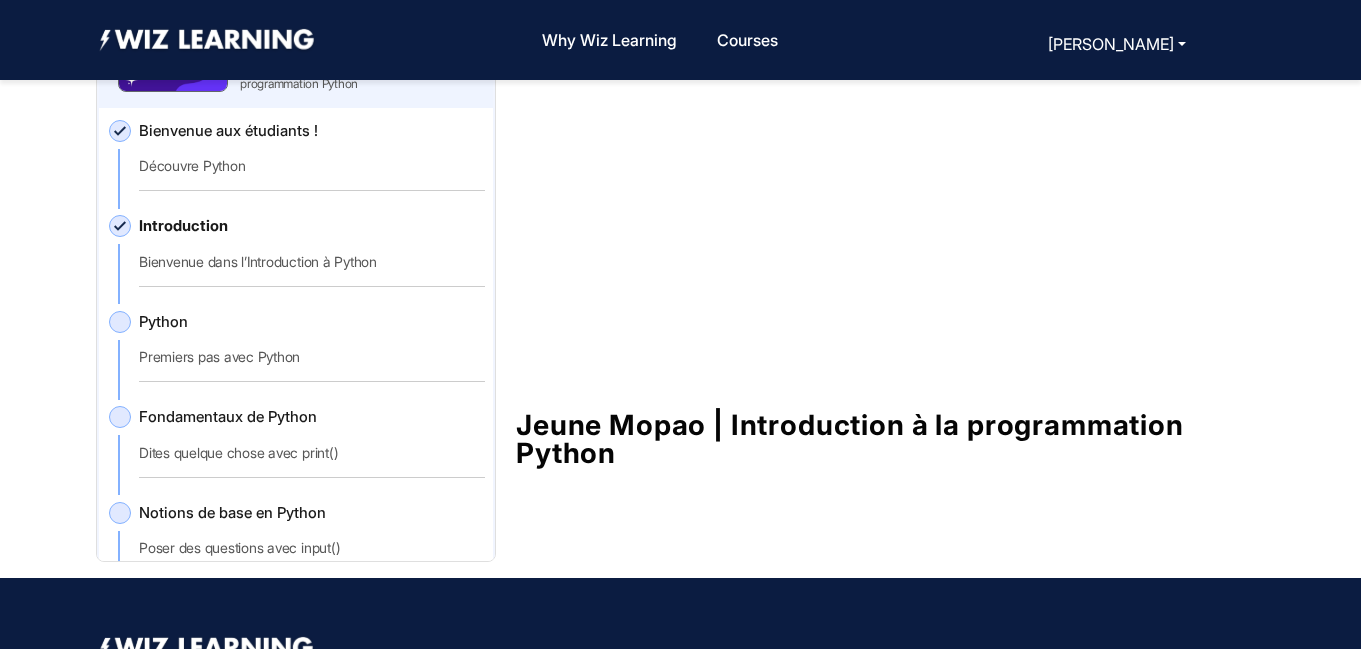 click on "Introduction   Bienvenue dans l’Introduction à Python" 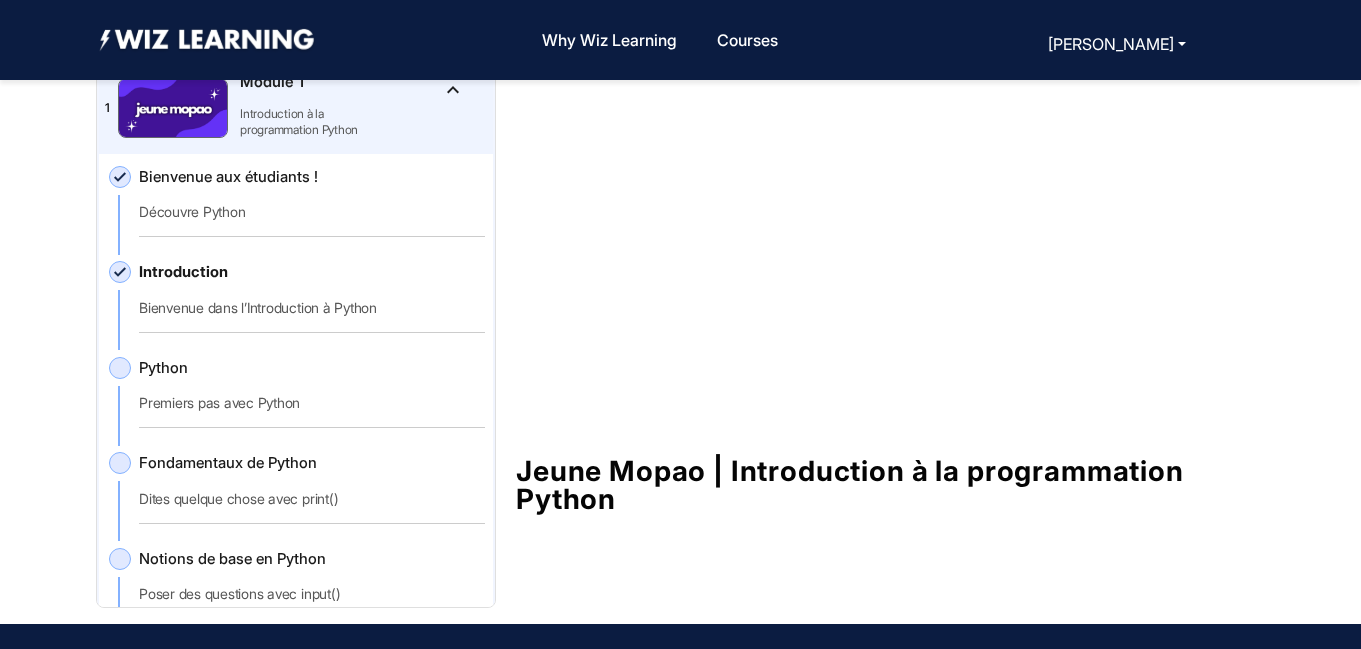 scroll, scrollTop: 109, scrollLeft: 0, axis: vertical 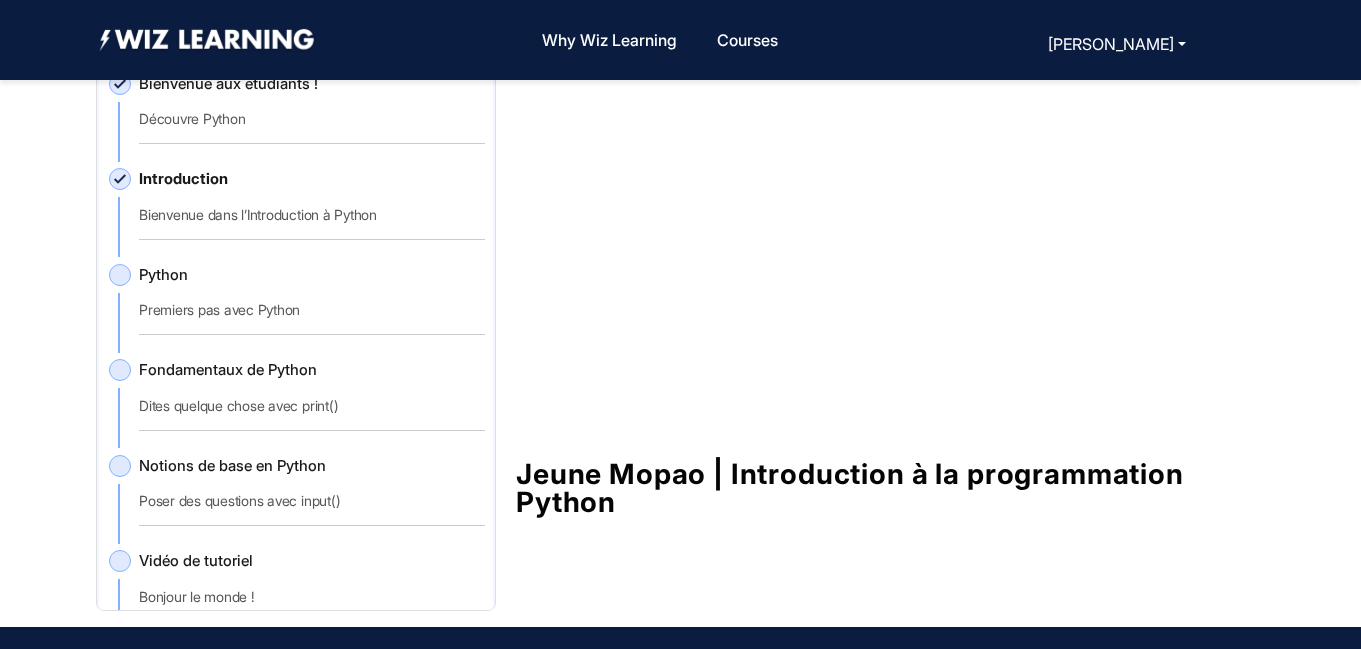 drag, startPoint x: 495, startPoint y: 204, endPoint x: 495, endPoint y: 222, distance: 18 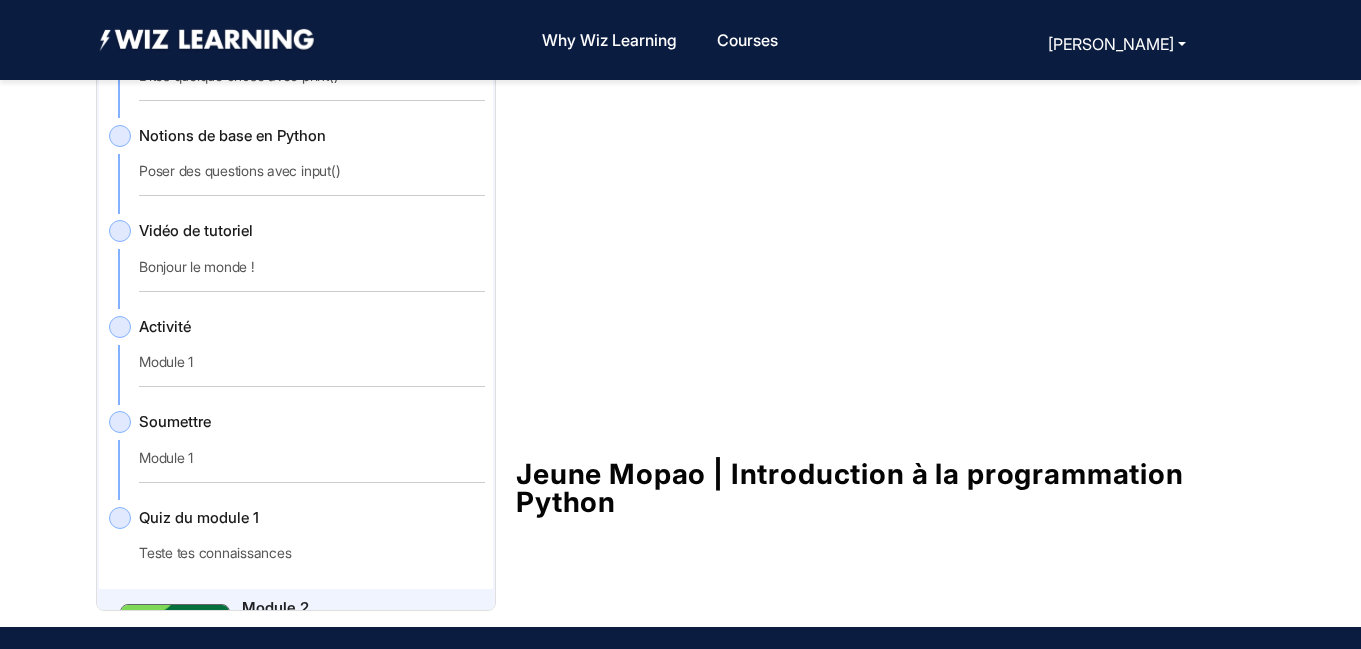 scroll, scrollTop: 432, scrollLeft: 0, axis: vertical 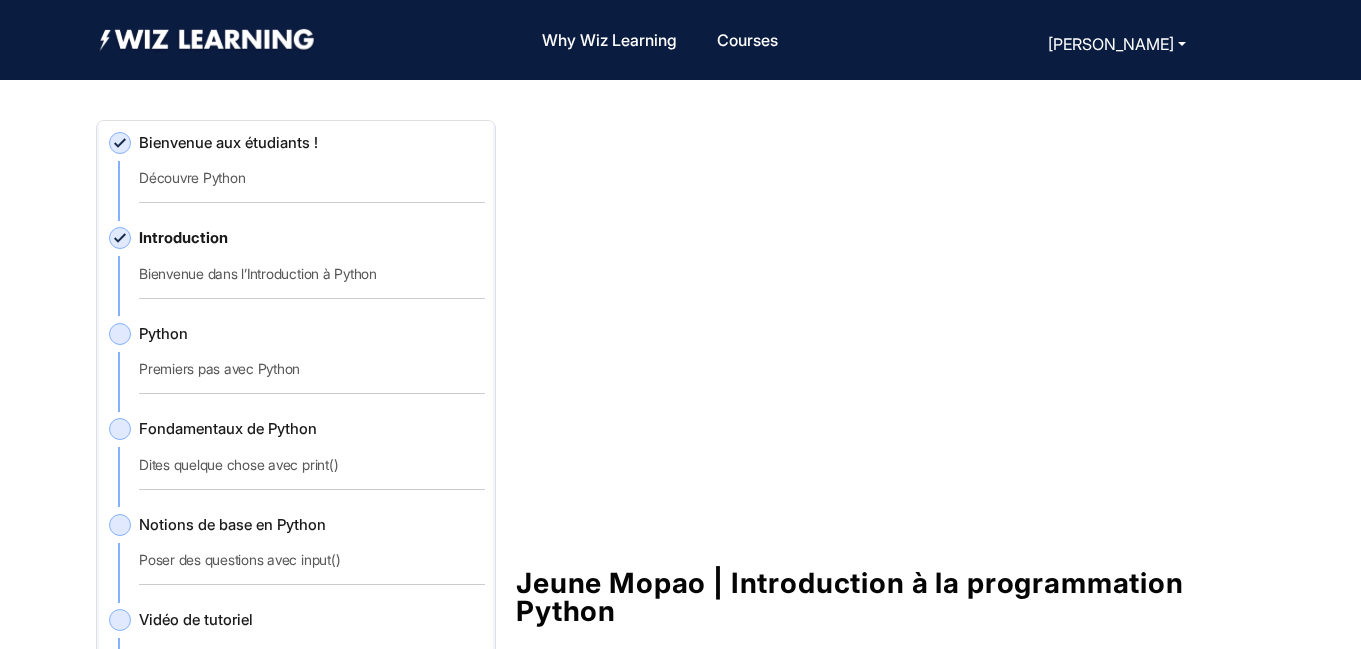 click on "Premiers pas avec Python" 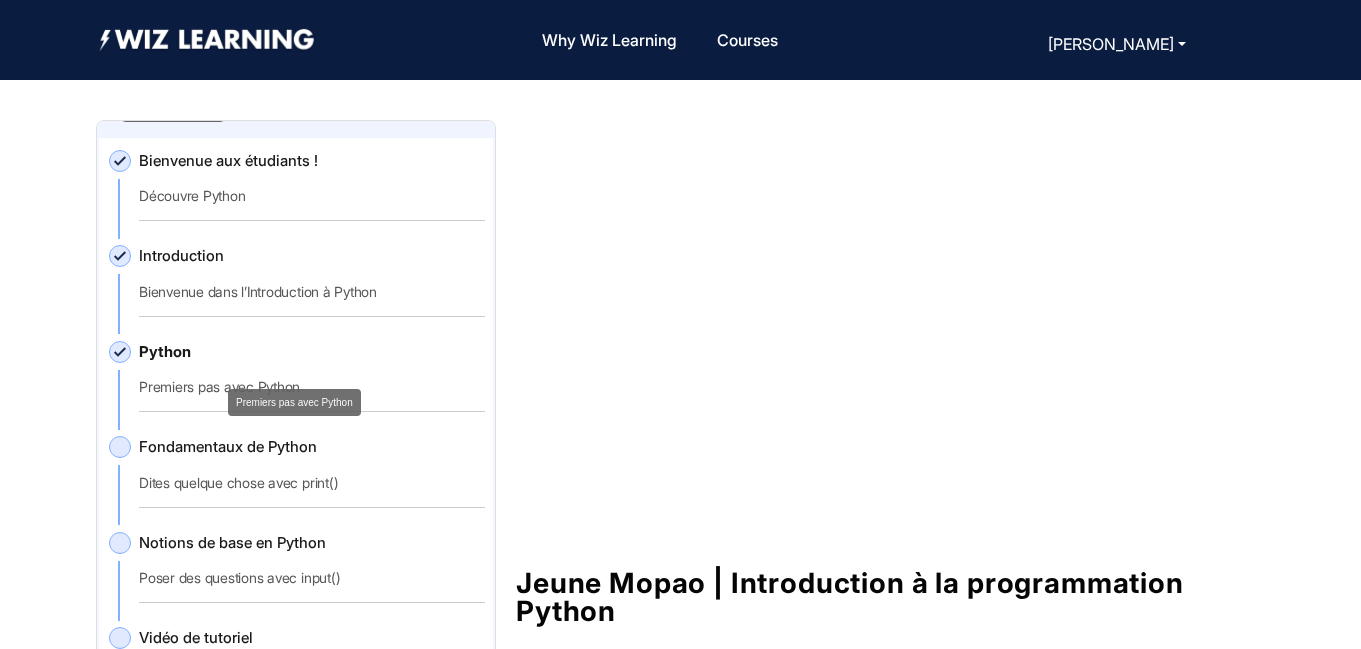 scroll, scrollTop: 120, scrollLeft: 0, axis: vertical 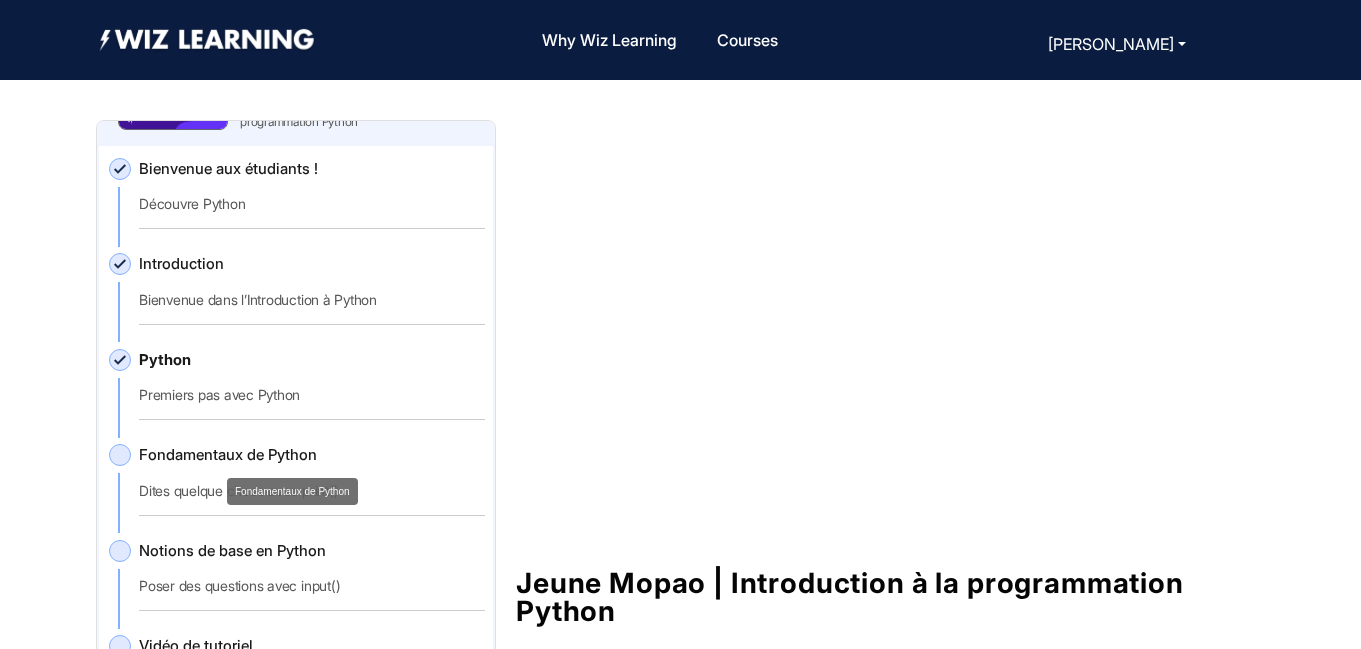 click on "Python   Premiers pas avec Python" 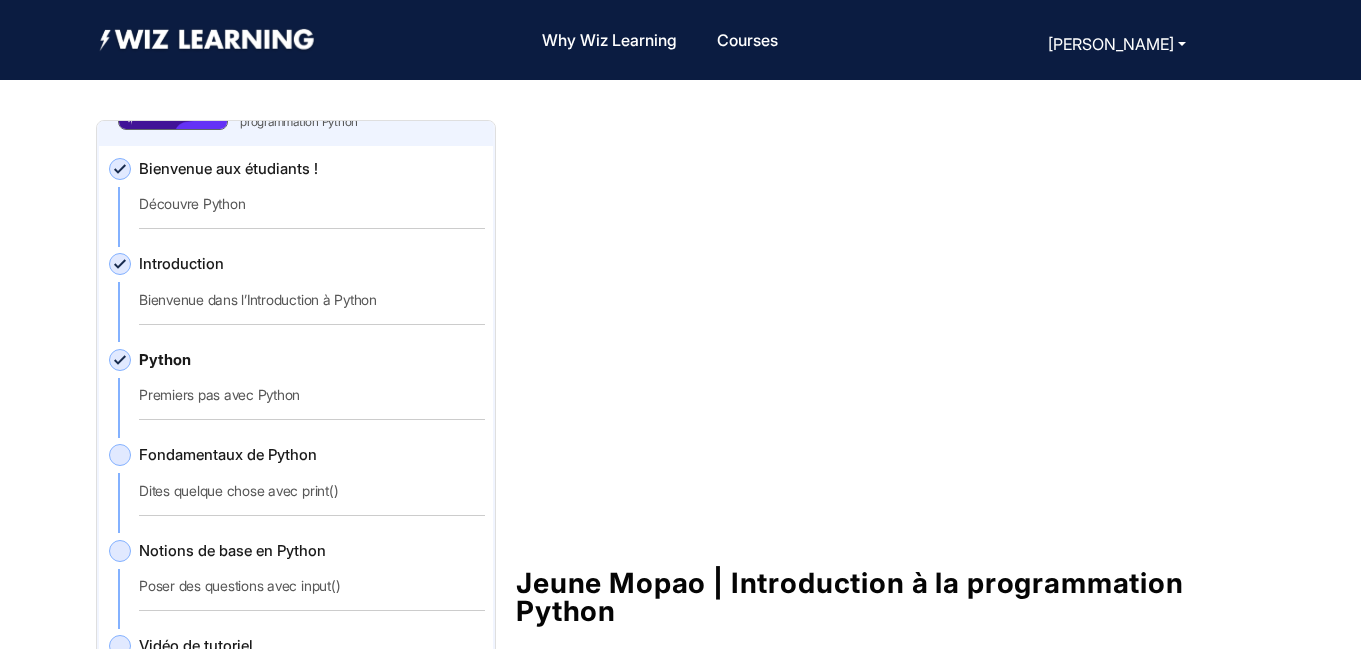 click on "Jeune Mopao | Introduction à la programmation Python  Use the right arrow key to move forward and the left arrow key to go back  Course Content Overview Course Updates Course Material Q&A Class Details Aperçu du cours: Dans ce cours, les élèves apprendront à écrire du véritable code Python en utilisant un éditeur basé sur un navigateur. Grâce à des leçons interactives, des activités pratiques et des projets créatifs, ils développeront une base solide dans les concepts fondamentaux de la programmation, tels que les variables, les entrées/sorties, les conditions, les boucles, les fonctions et les chaînes de caractères. Le cours est conçu pour être accessible aux débutants, engageant et pratique — aidant les élèves à développer à la fois leur aisance en codage et leurs compétences en résolution de problèmes. Chaque module introduit de nouveaux concepts à travers des exercices interactifs et de petits projets créatifs, menant à un projet final de synthèse.  1   Python" 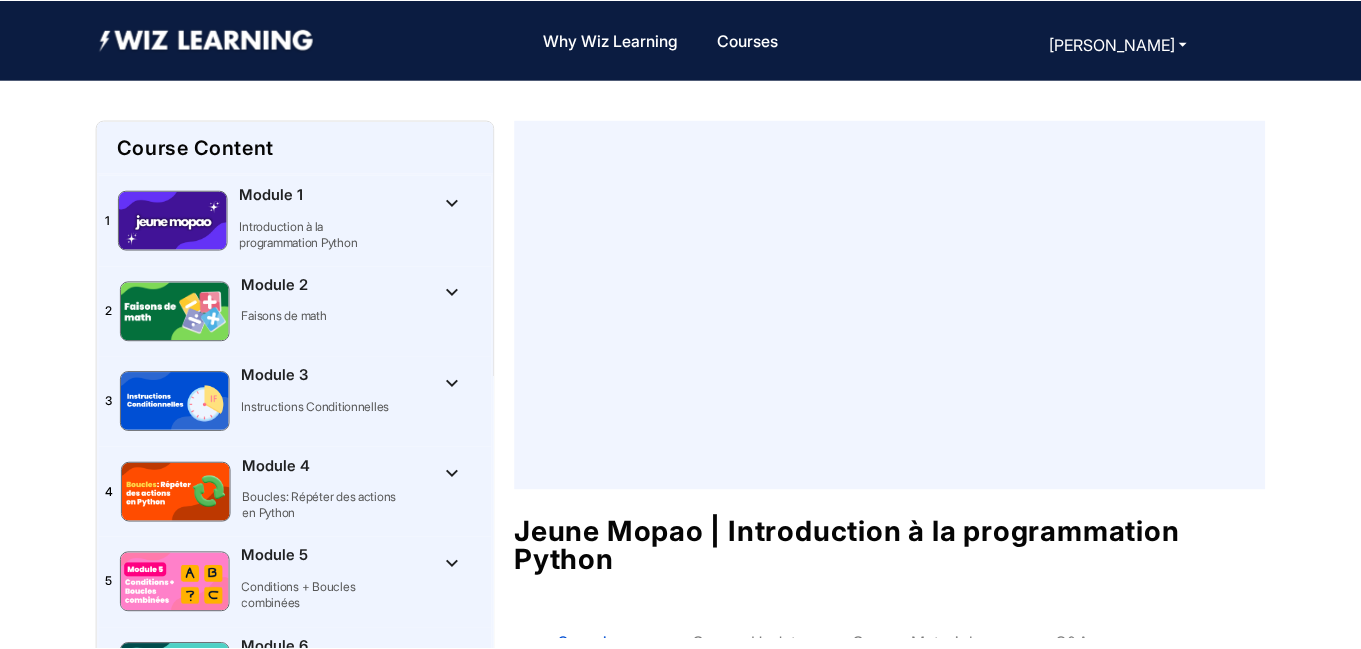 scroll, scrollTop: 0, scrollLeft: 0, axis: both 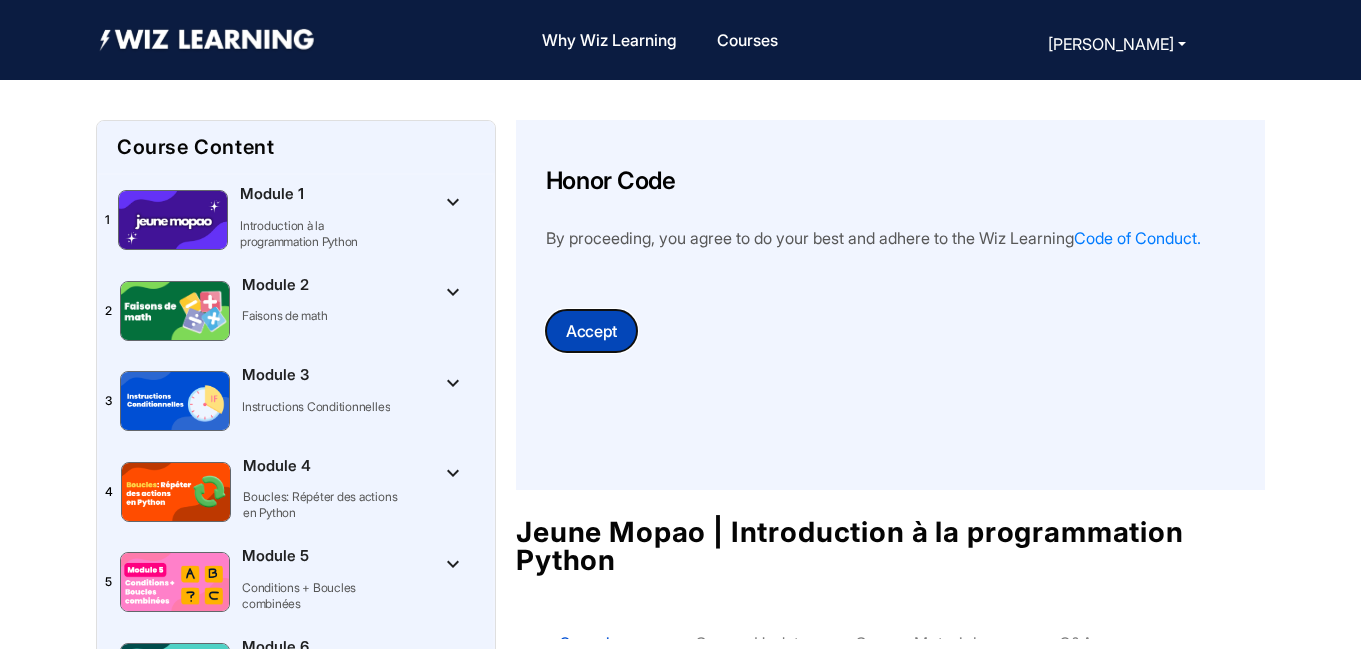 click on "Accept" at bounding box center (591, 331) 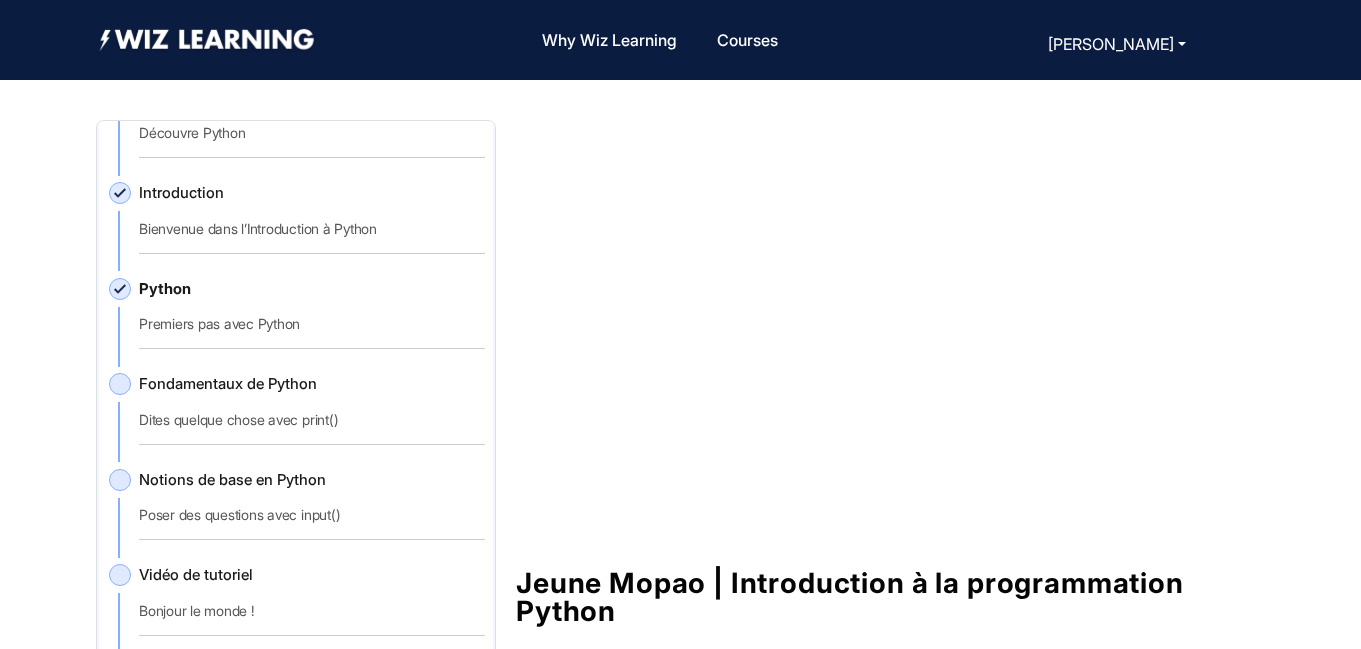 scroll, scrollTop: 205, scrollLeft: 0, axis: vertical 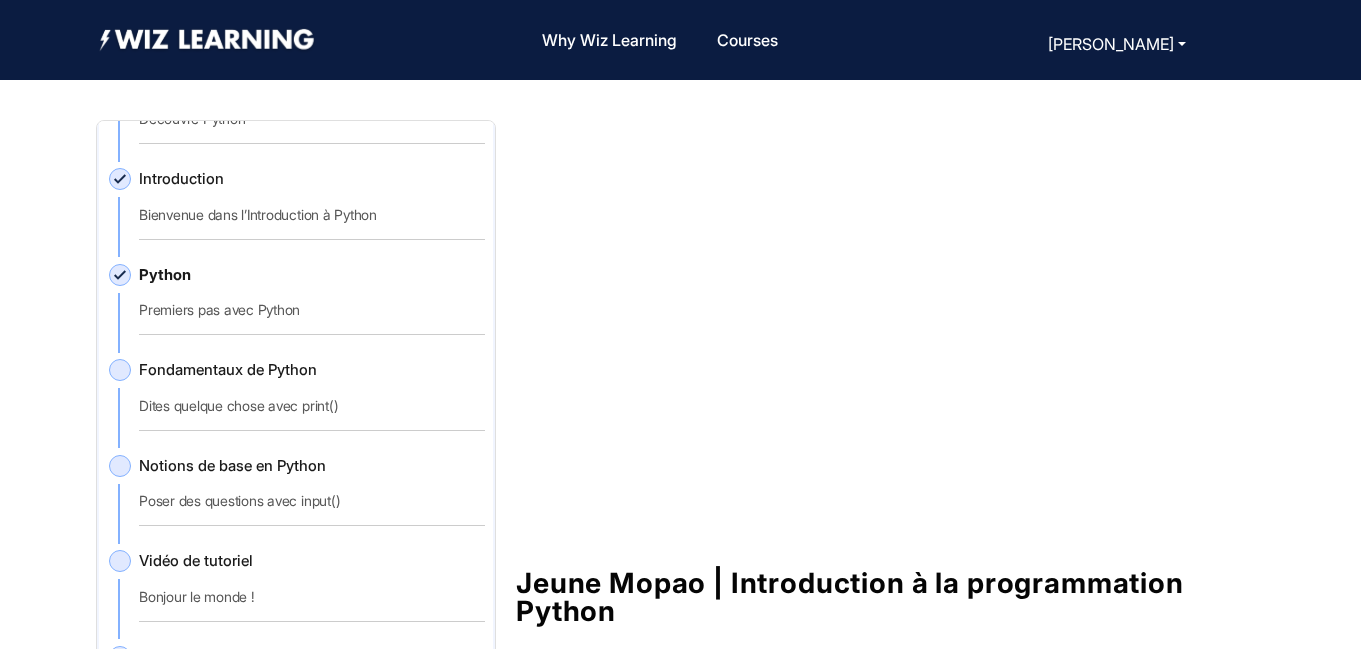click on "Fondamentaux de Python   Dites quelque chose avec print()" 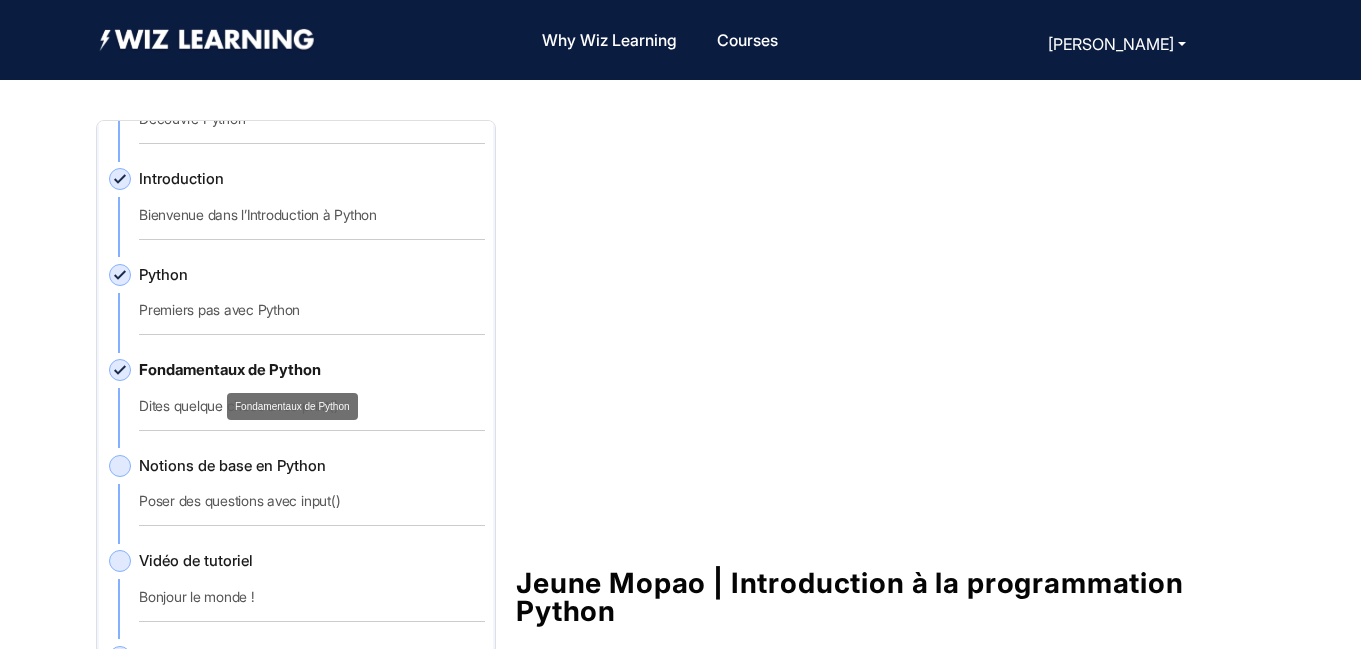 click on "Fondamentaux de Python" 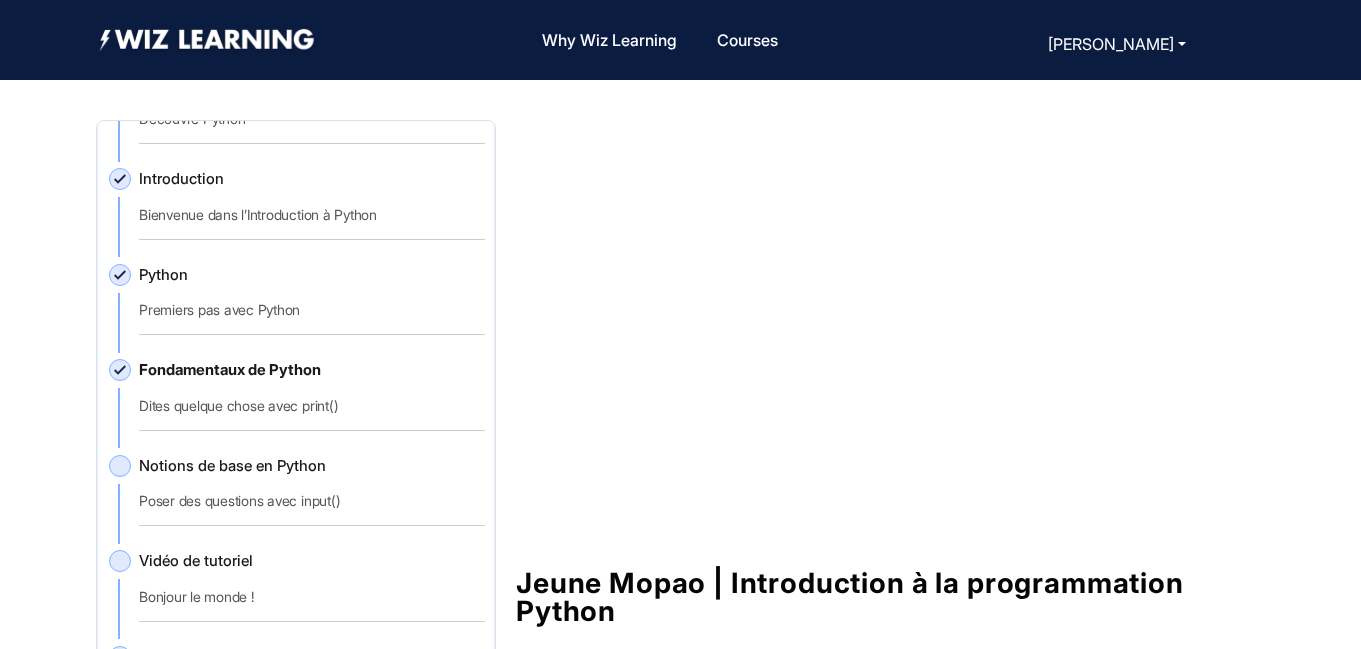 click 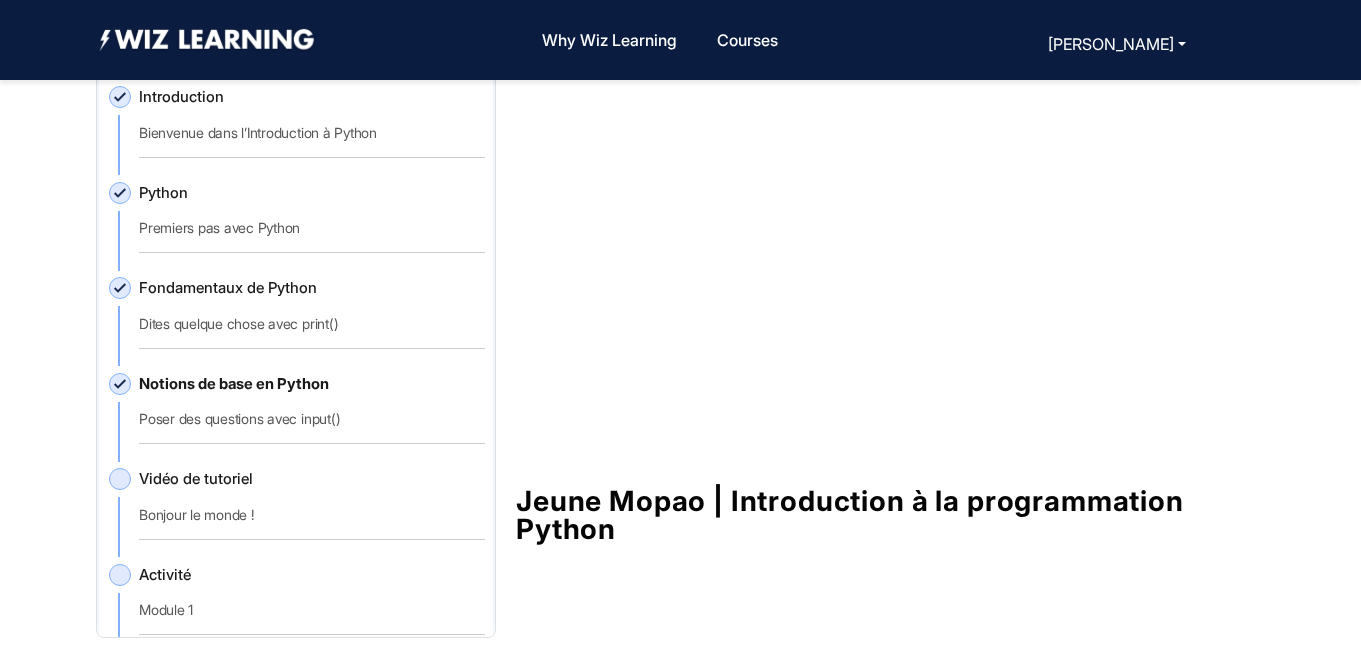 scroll, scrollTop: 92, scrollLeft: 0, axis: vertical 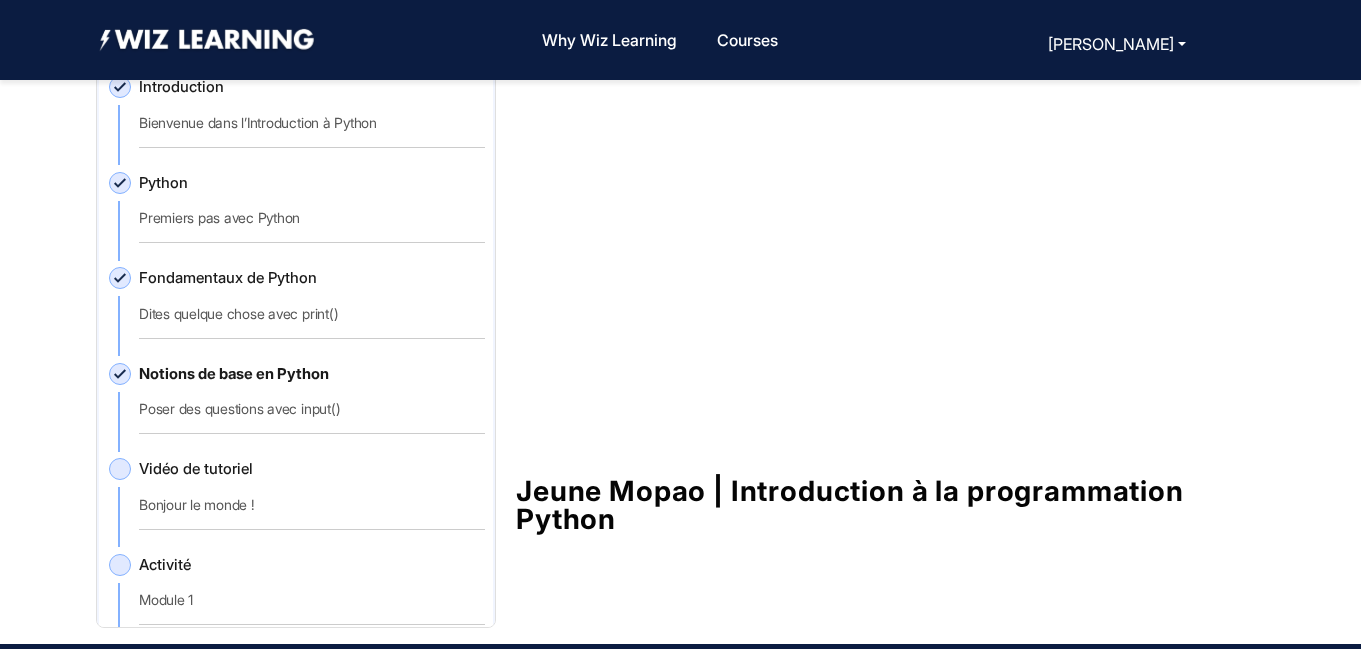 click 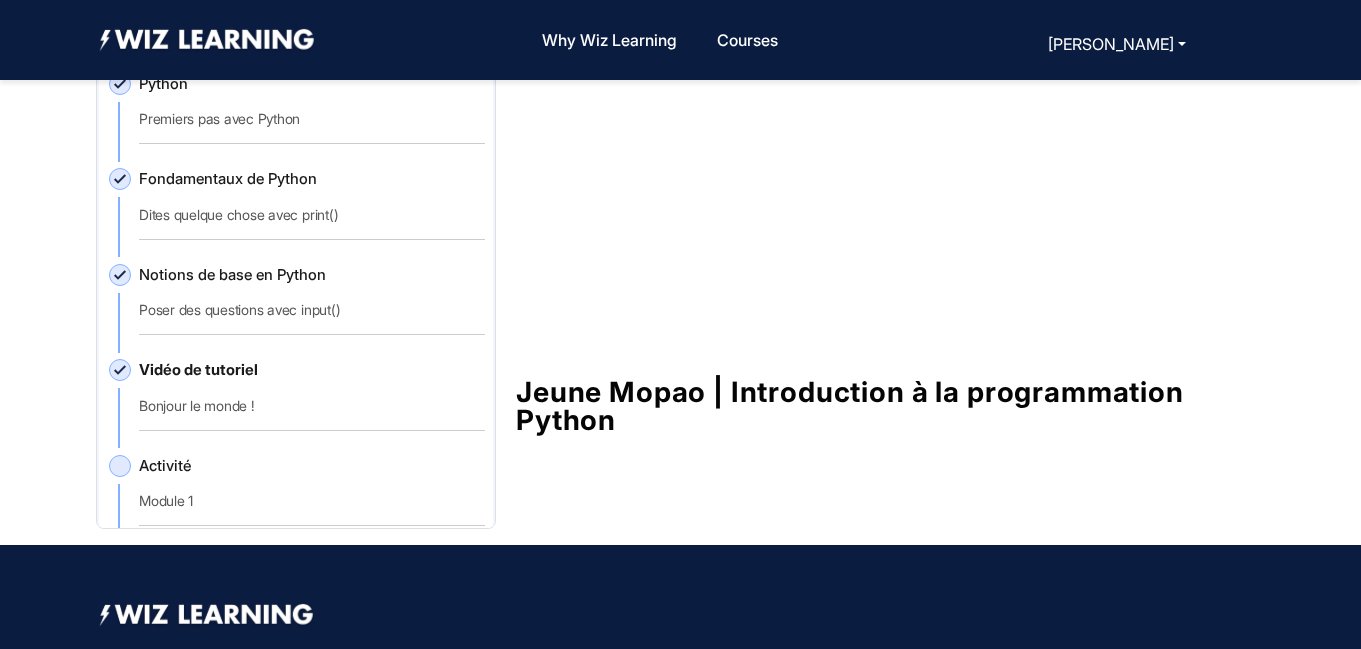 scroll, scrollTop: 188, scrollLeft: 0, axis: vertical 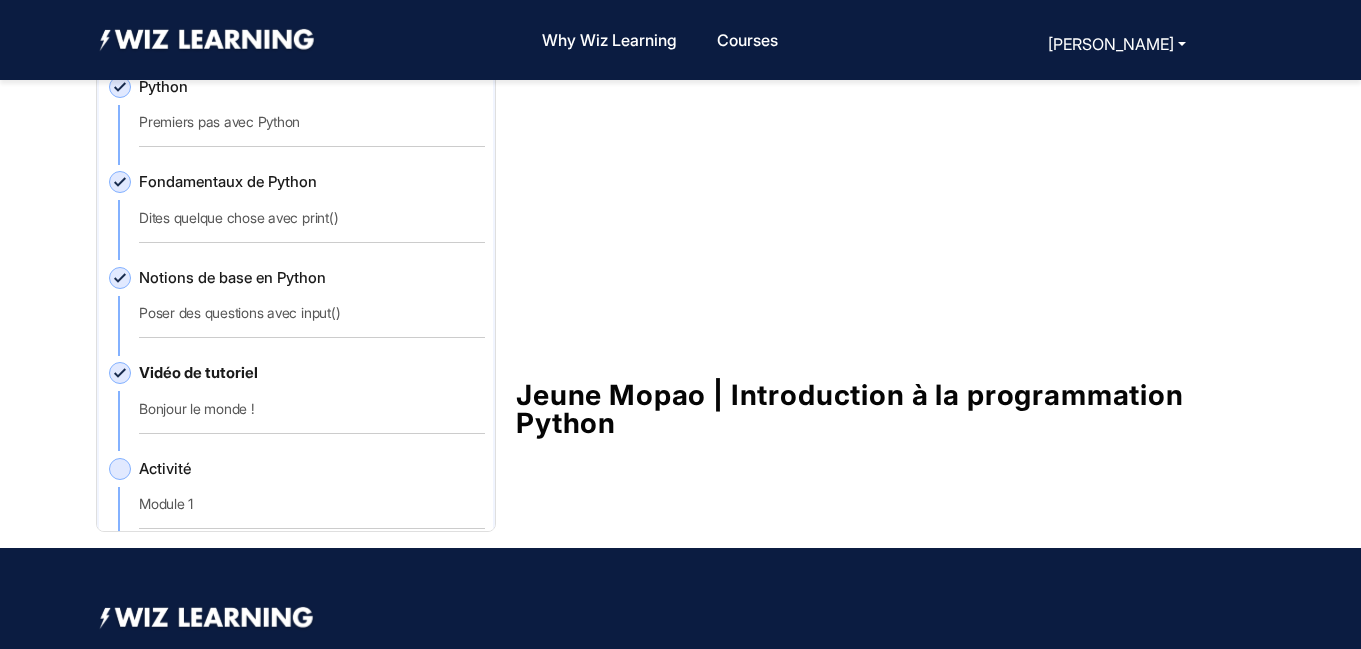 click 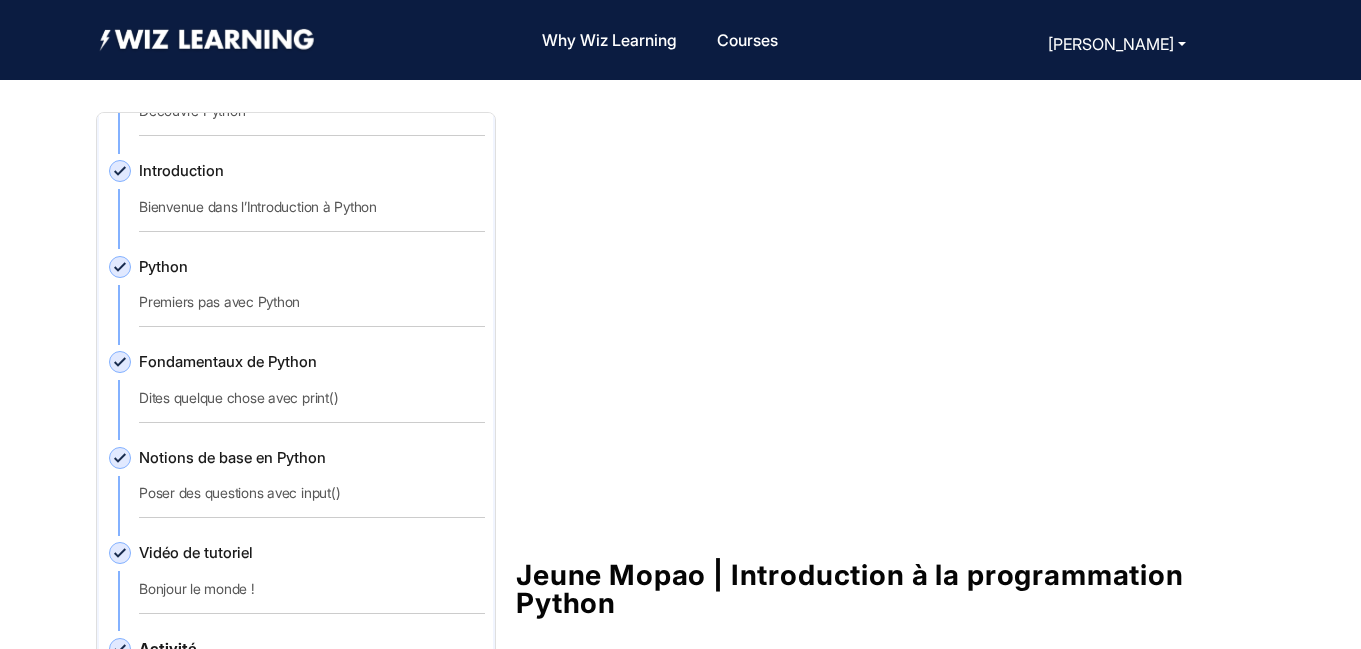 scroll, scrollTop: 0, scrollLeft: 0, axis: both 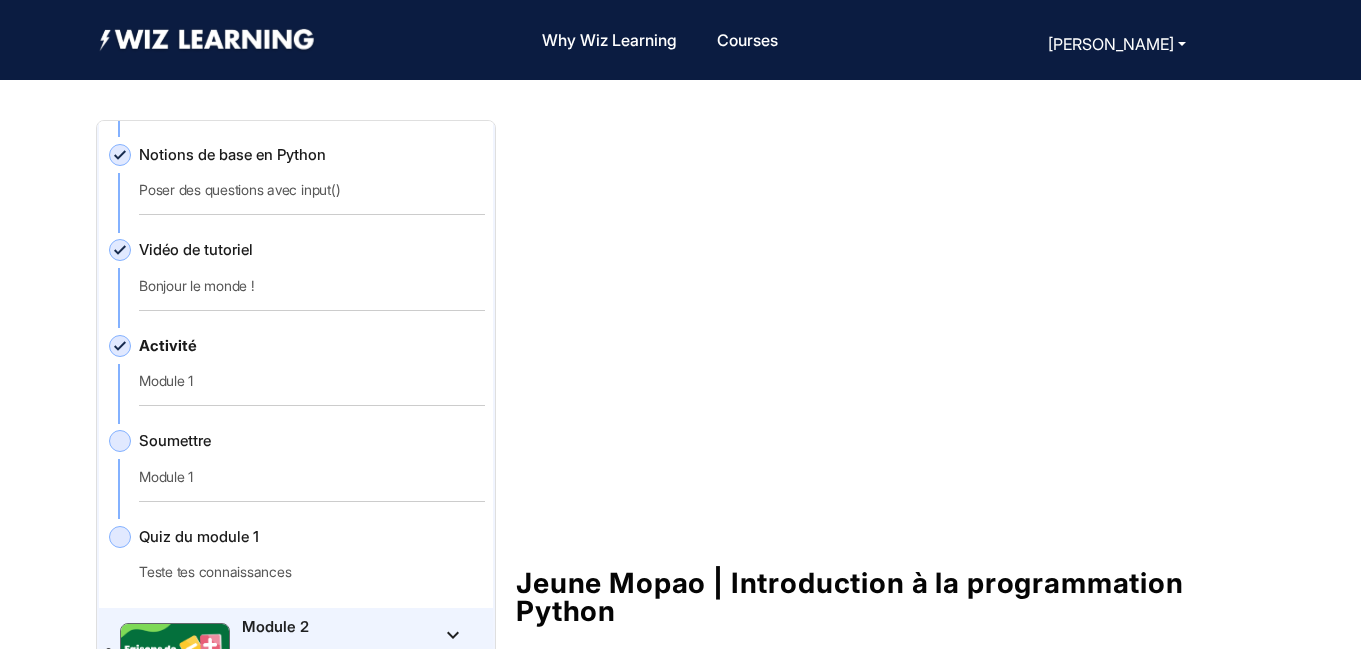 click 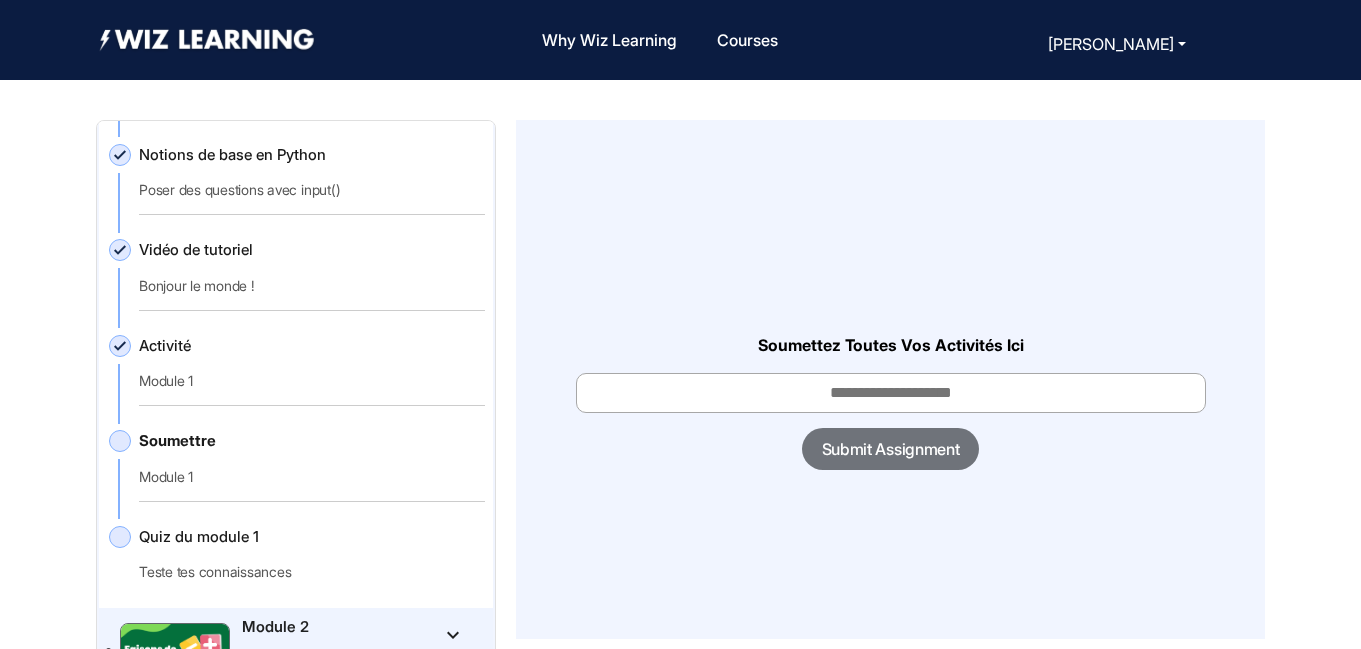 click at bounding box center (891, 393) 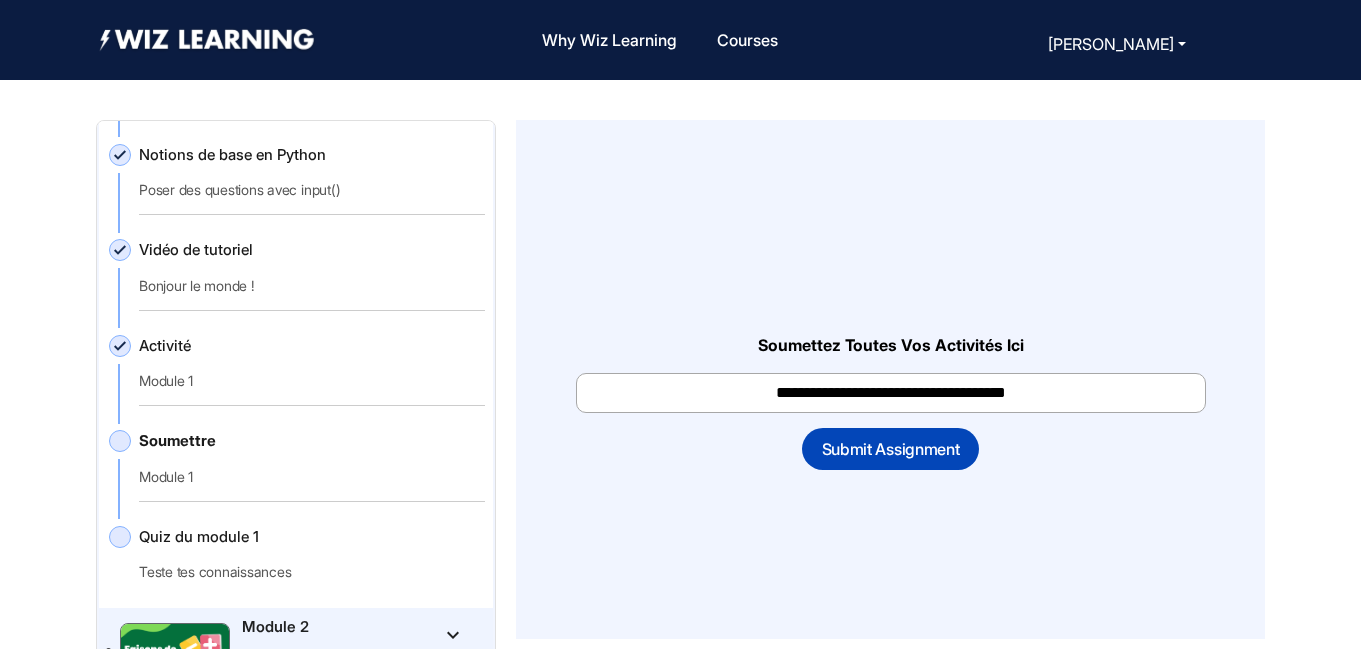type on "**********" 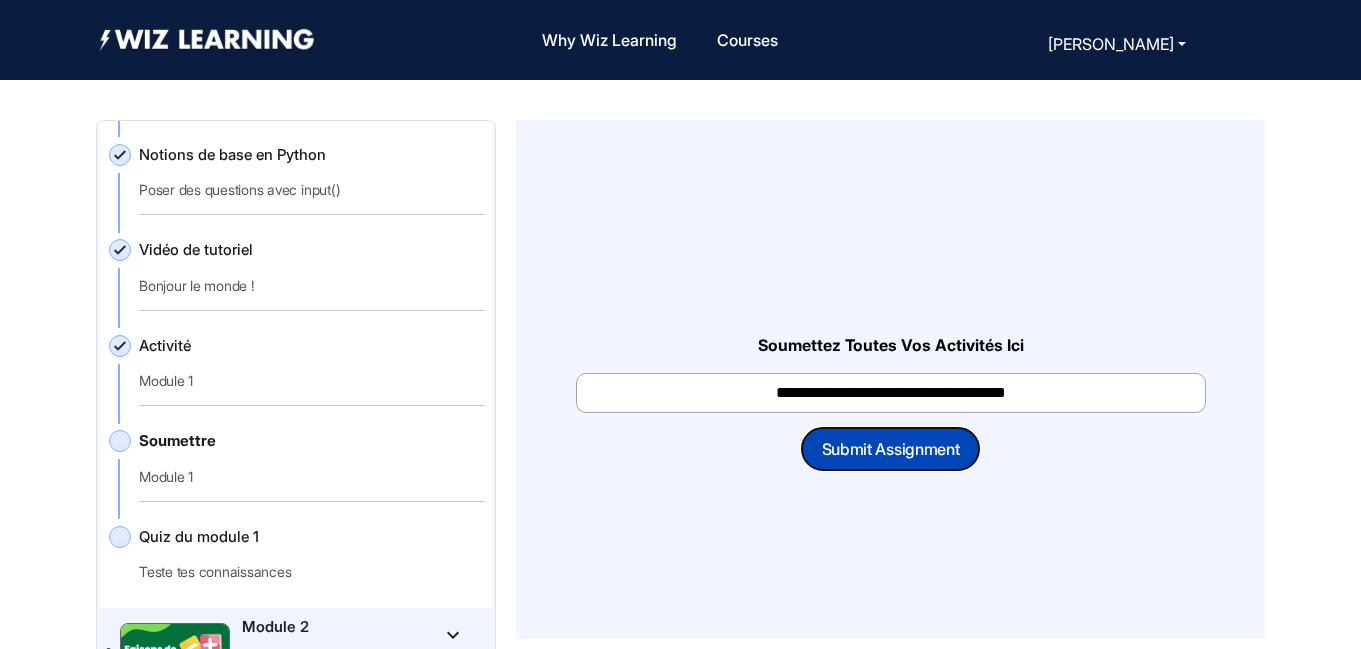 click on "Submit Assignment" at bounding box center [891, 449] 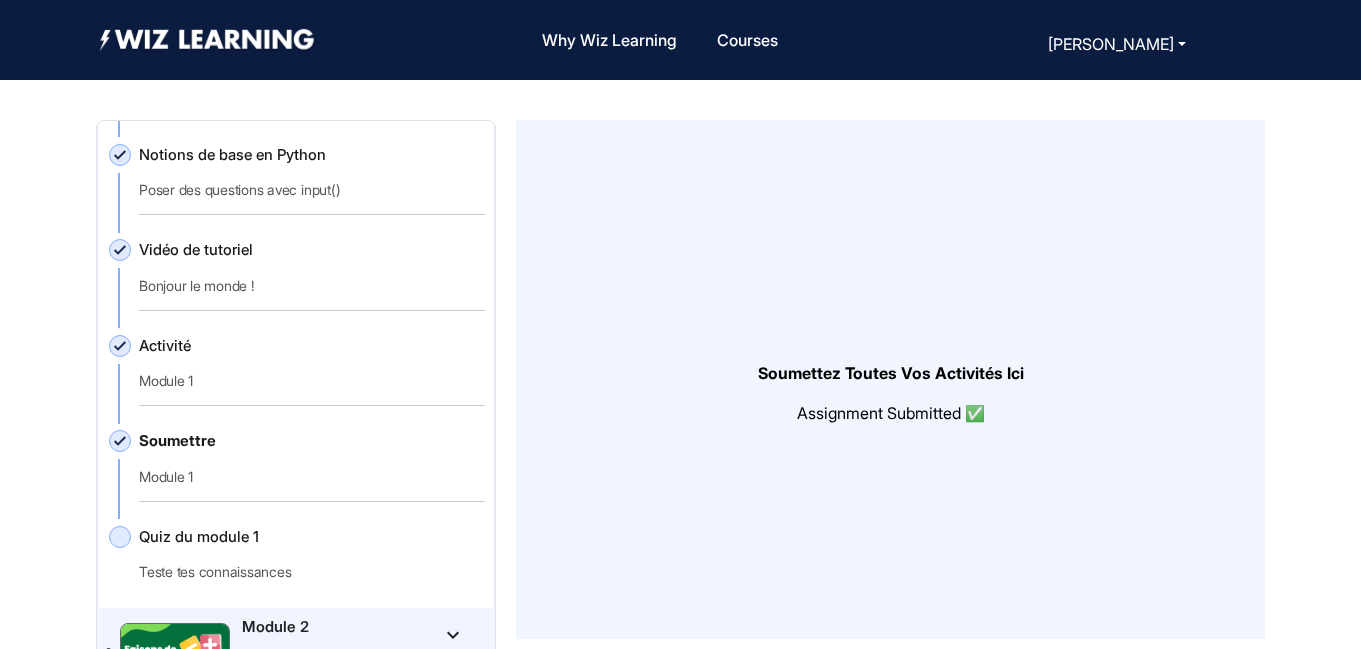 click 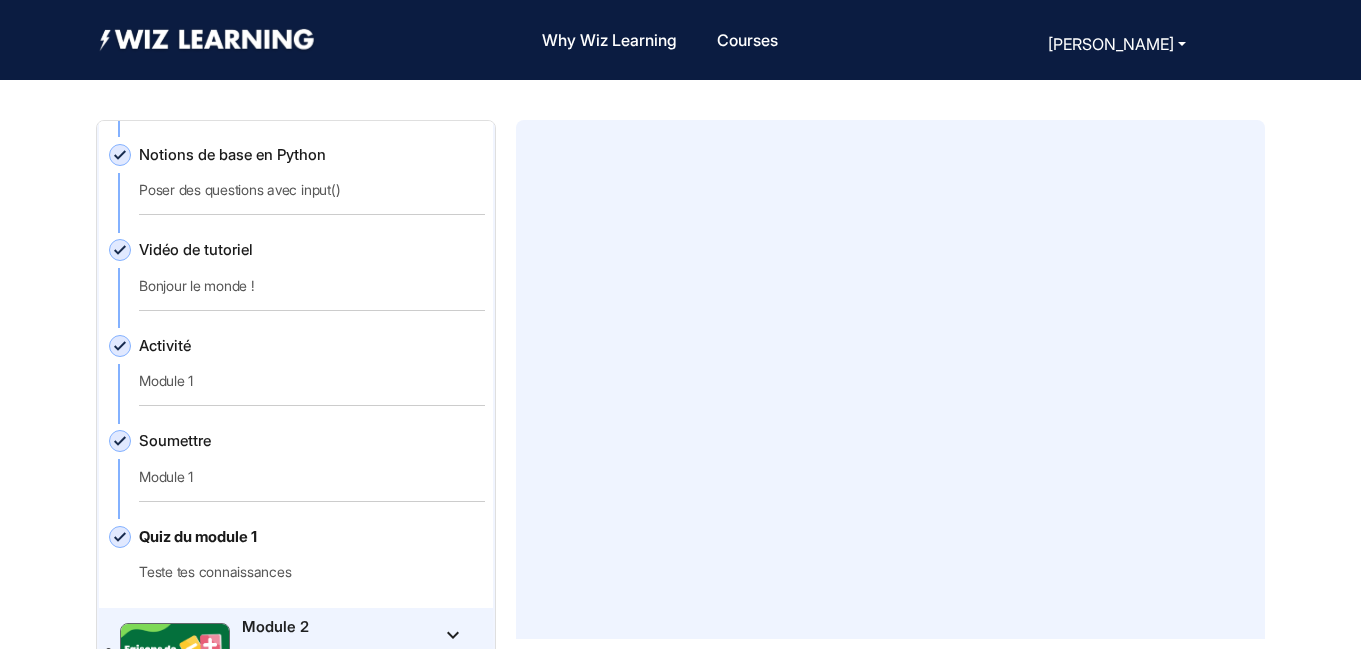 scroll, scrollTop: 20, scrollLeft: 0, axis: vertical 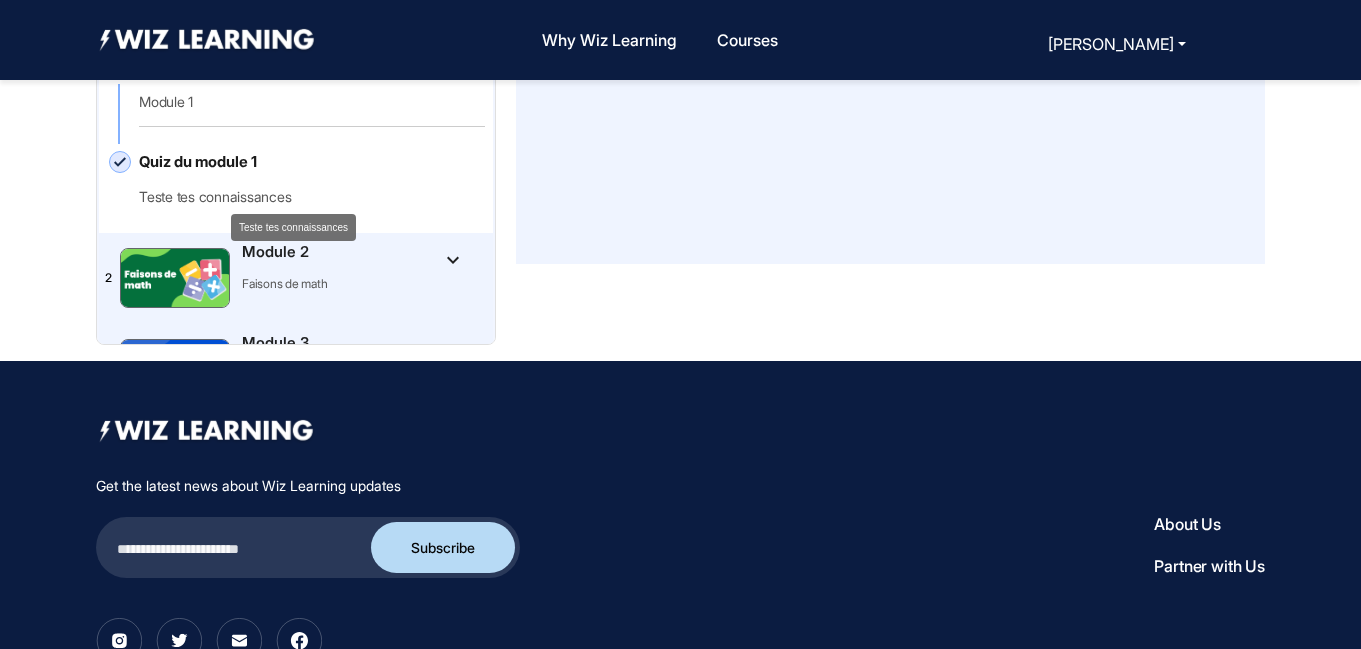 click on "Quiz du module 1   Teste tes connaissances" 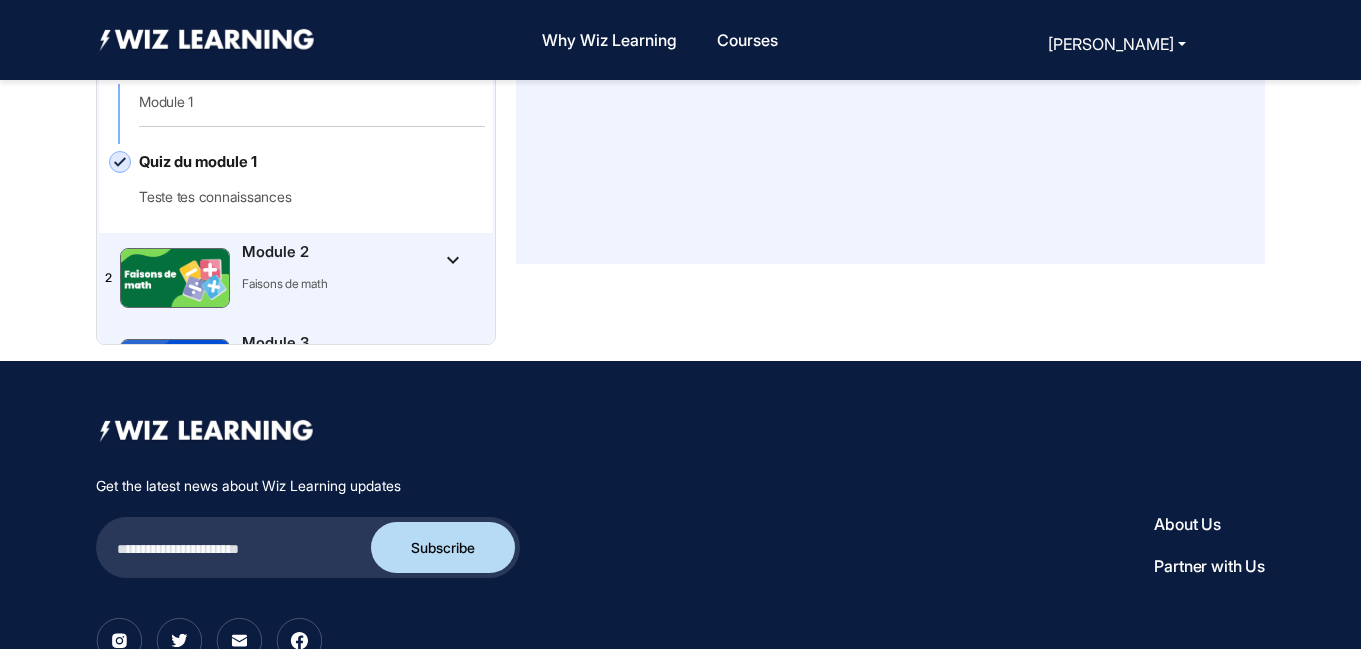 click on "1    Module 1  Introduction à la programmation Python  keyboard_arrow_up   Bienvenue aux étudiants !   Découvre Python   Introduction   Bienvenue dans l’Introduction à Python   Python   Premiers pas avec Python   Fondamentaux de Python   Dites quelque chose avec print()   Notions de base en Python   Poser des questions avec input()   Vidéo de tutoriel   Bonjour le monde !   Activité   Module 1   Soumettre   Module 1   Quiz du module 1   Teste tes connaissances   2    Module 2  Faisons de math  keyboard_arrow_down   3    Module 3  Instructions Conditionnelles  keyboard_arrow_down   4    Module 4  Boucles: Répéter des actions en Python  keyboard_arrow_down   5    Module 5  Conditions + Boucles combinées  keyboard_arrow_down   6    Module 6  Chaînes de caractères et formatage  keyboard_arrow_down   7    Module 7  Introduction aux fonctions  keyboard_arrow_down   8    Module 8  Programmation modulaire  keyboard_arrow_down   9    Module 9  Révision et Déboguage  keyboard_arrow_down   10   11   12" 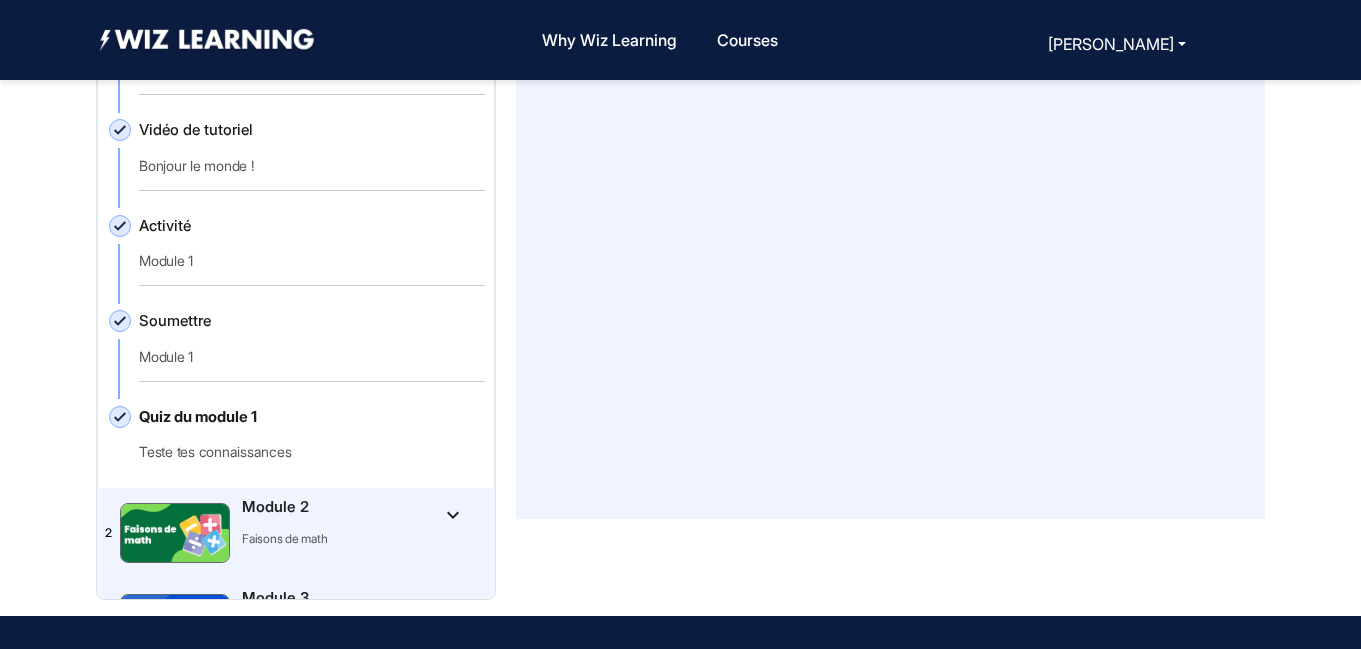 scroll, scrollTop: 0, scrollLeft: 0, axis: both 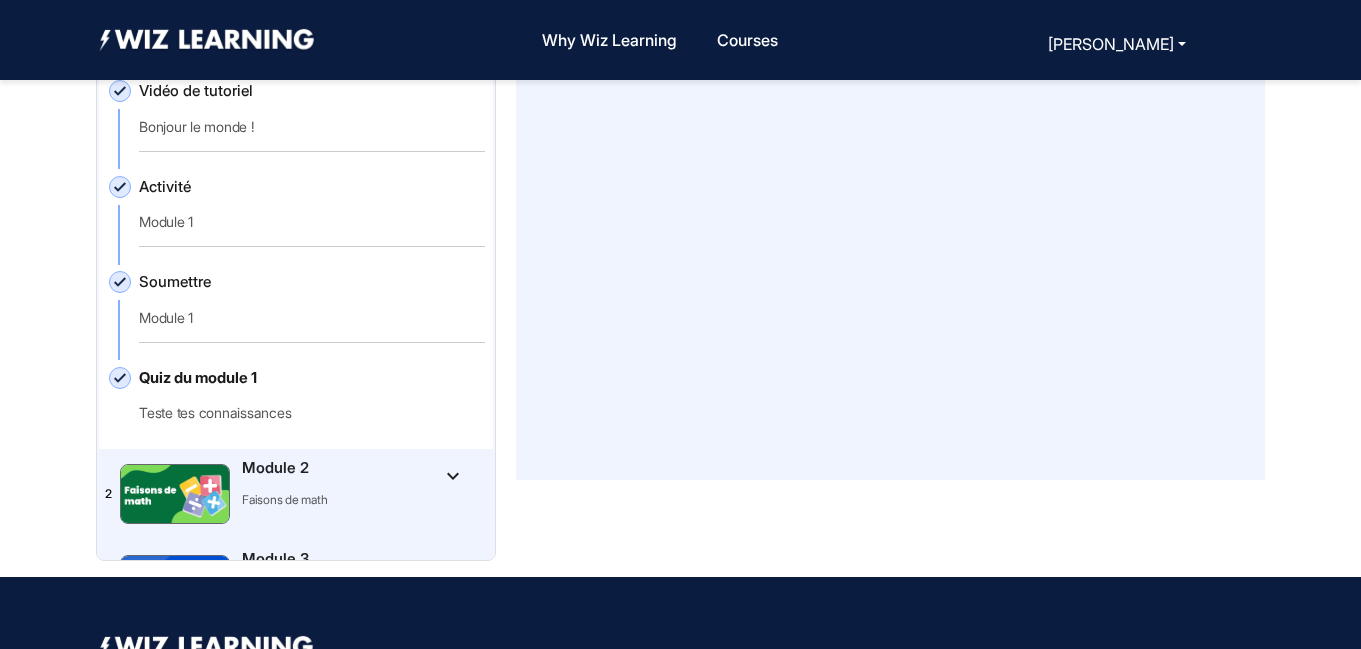 click on "2    Module 2  Faisons de math  keyboard_arrow_down" 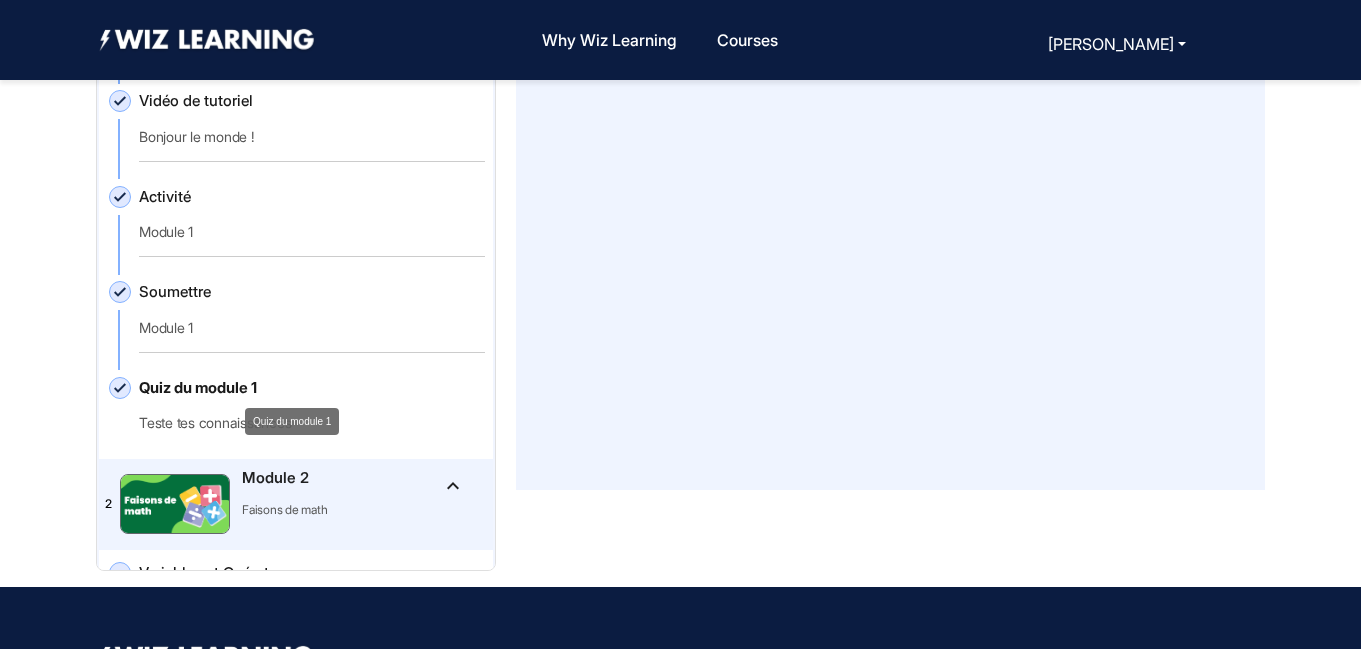 scroll, scrollTop: 155, scrollLeft: 0, axis: vertical 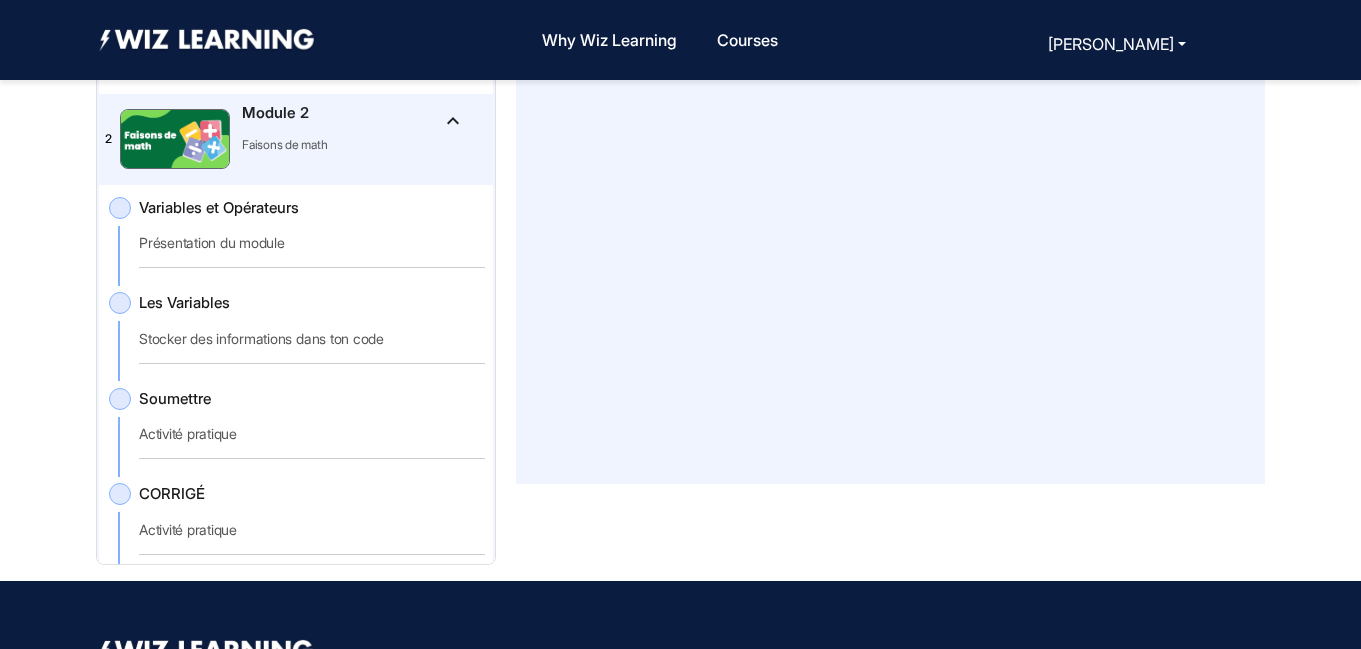 click 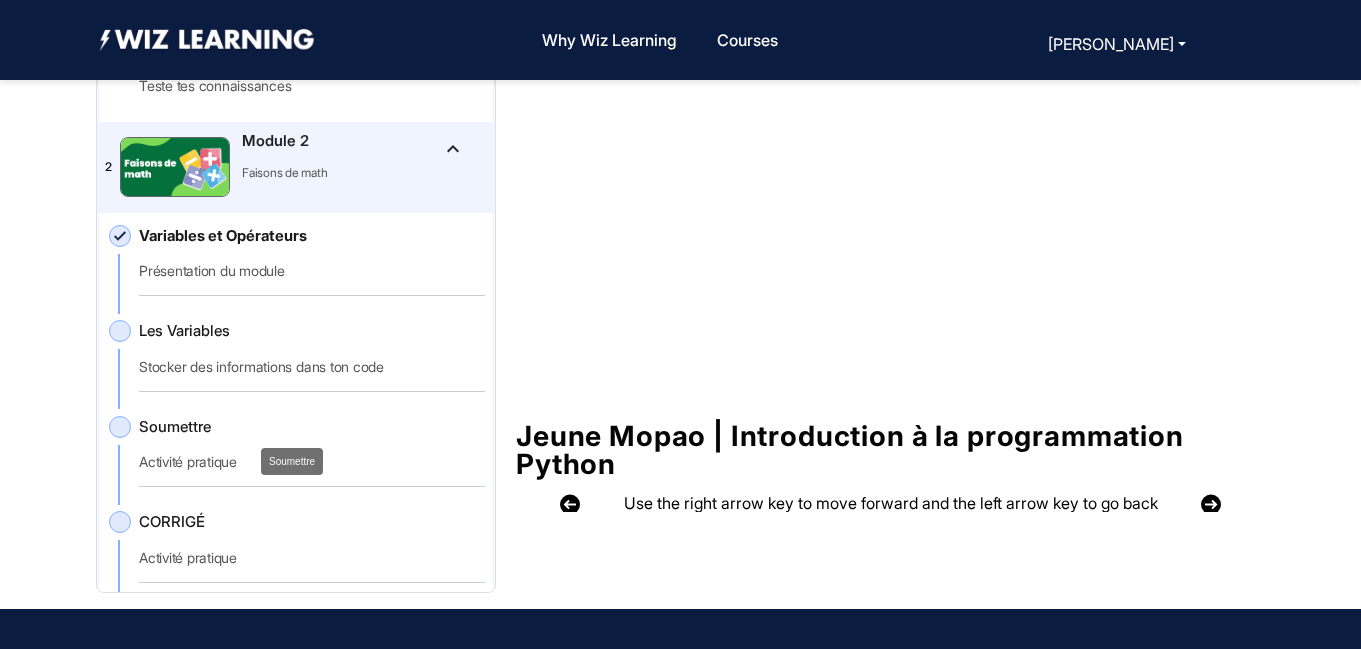 scroll, scrollTop: 131, scrollLeft: 0, axis: vertical 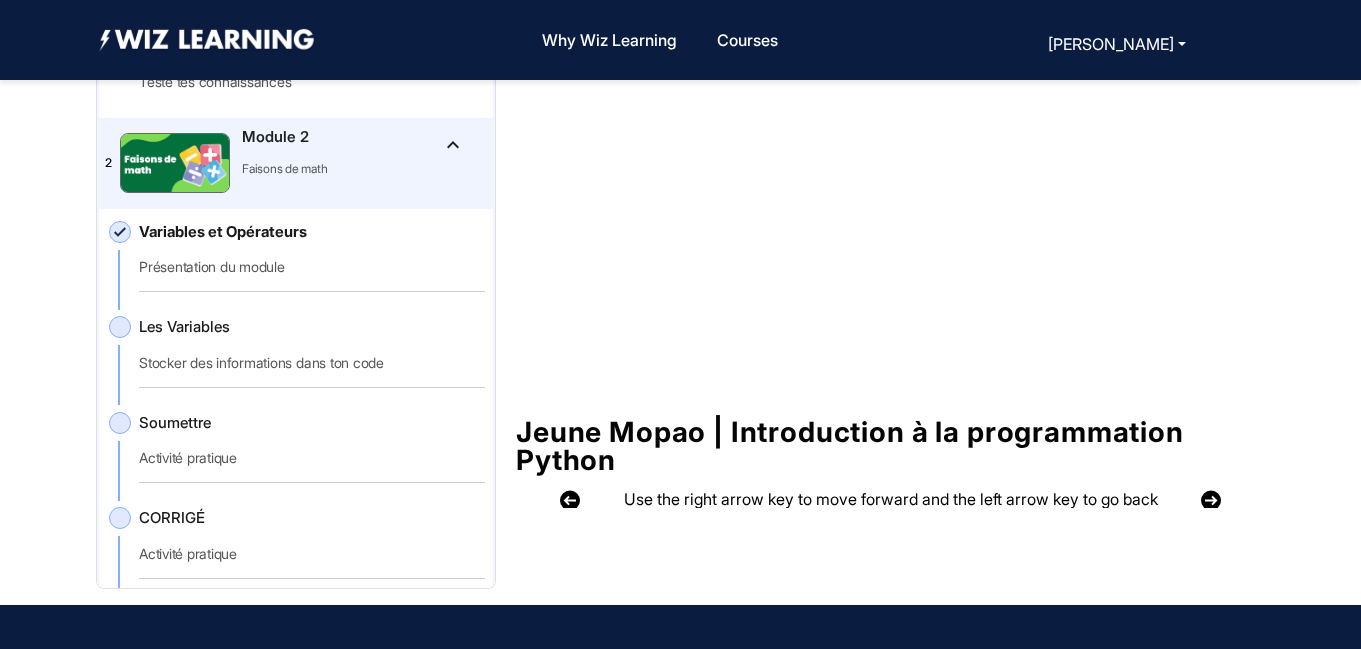click 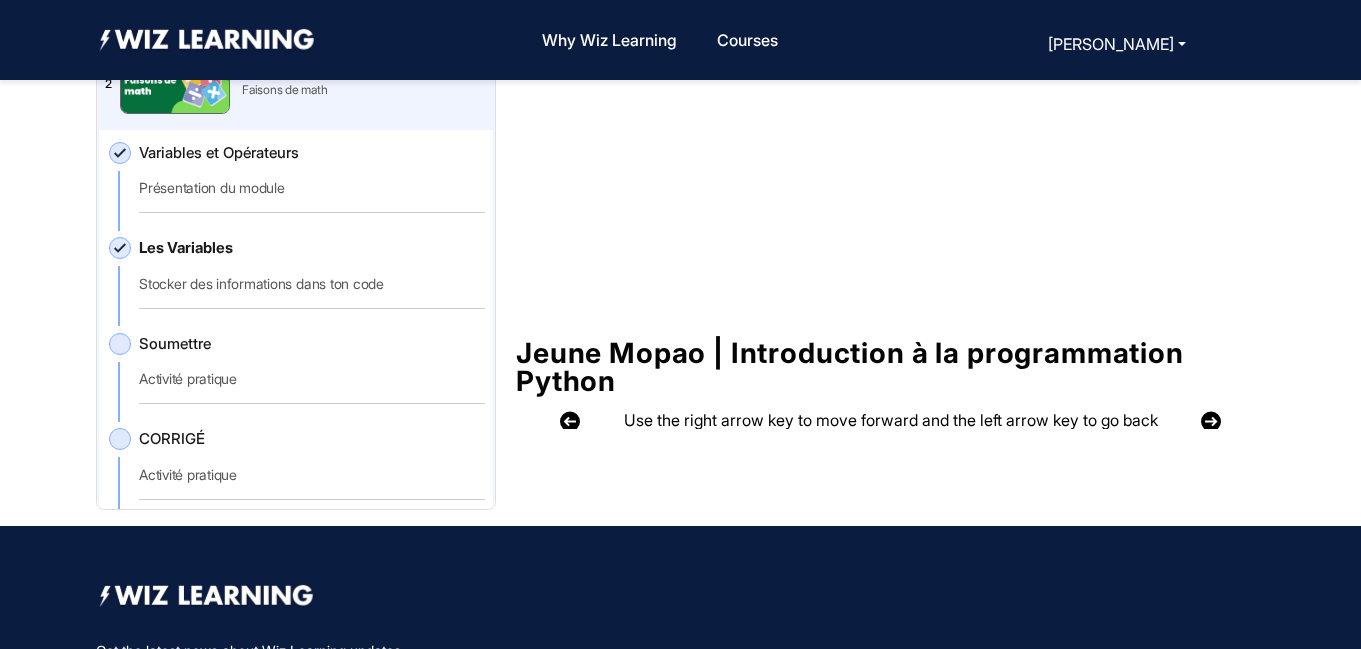 scroll, scrollTop: 211, scrollLeft: 0, axis: vertical 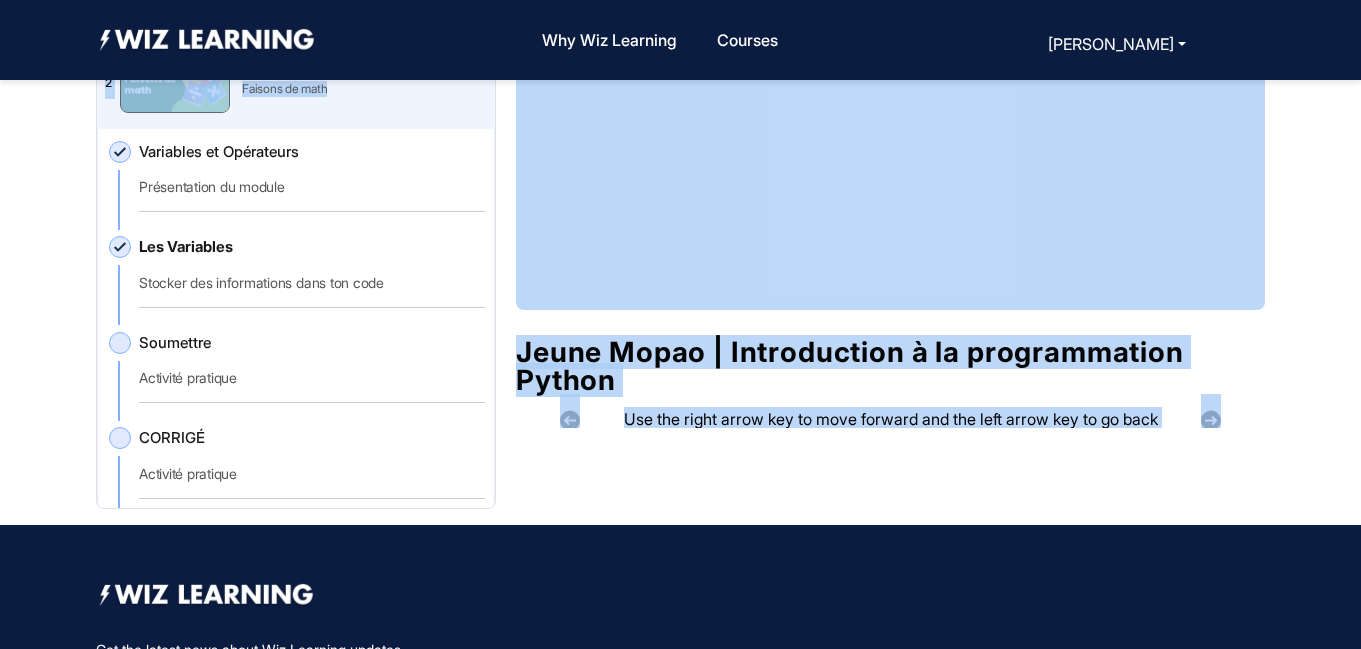 drag, startPoint x: 489, startPoint y: 152, endPoint x: 495, endPoint y: 205, distance: 53.338543 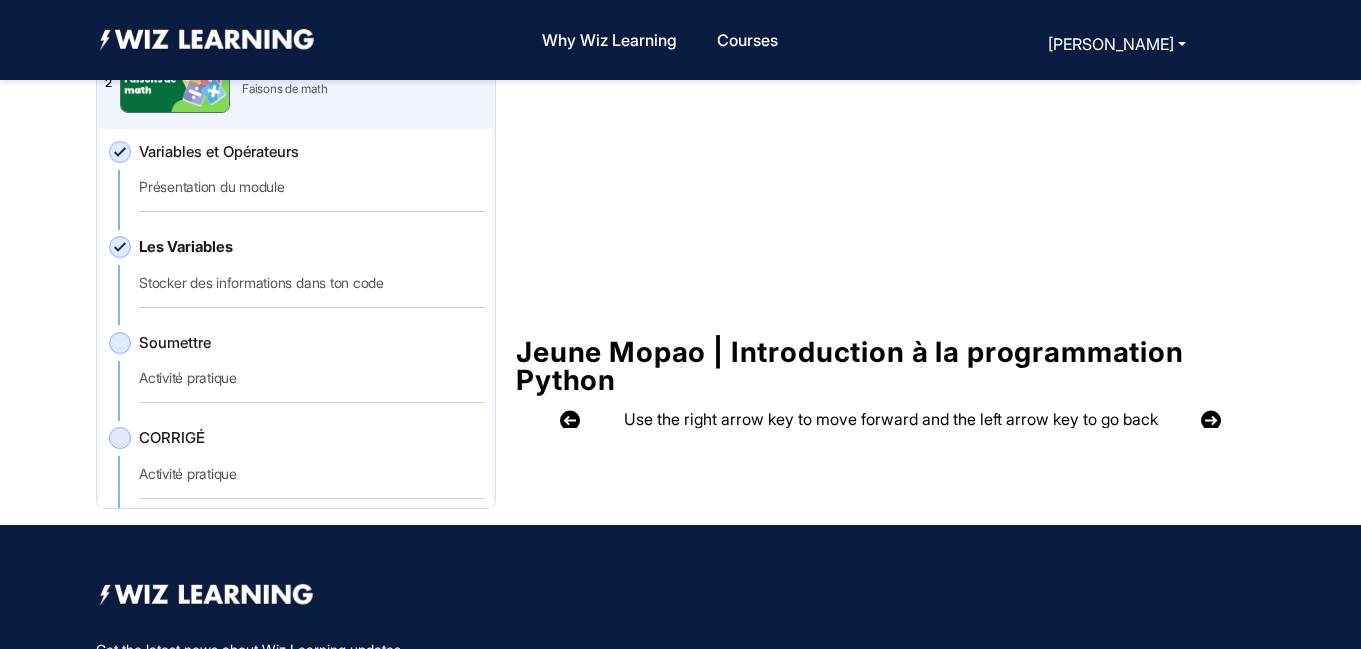 drag, startPoint x: 494, startPoint y: 188, endPoint x: 479, endPoint y: 220, distance: 35.341194 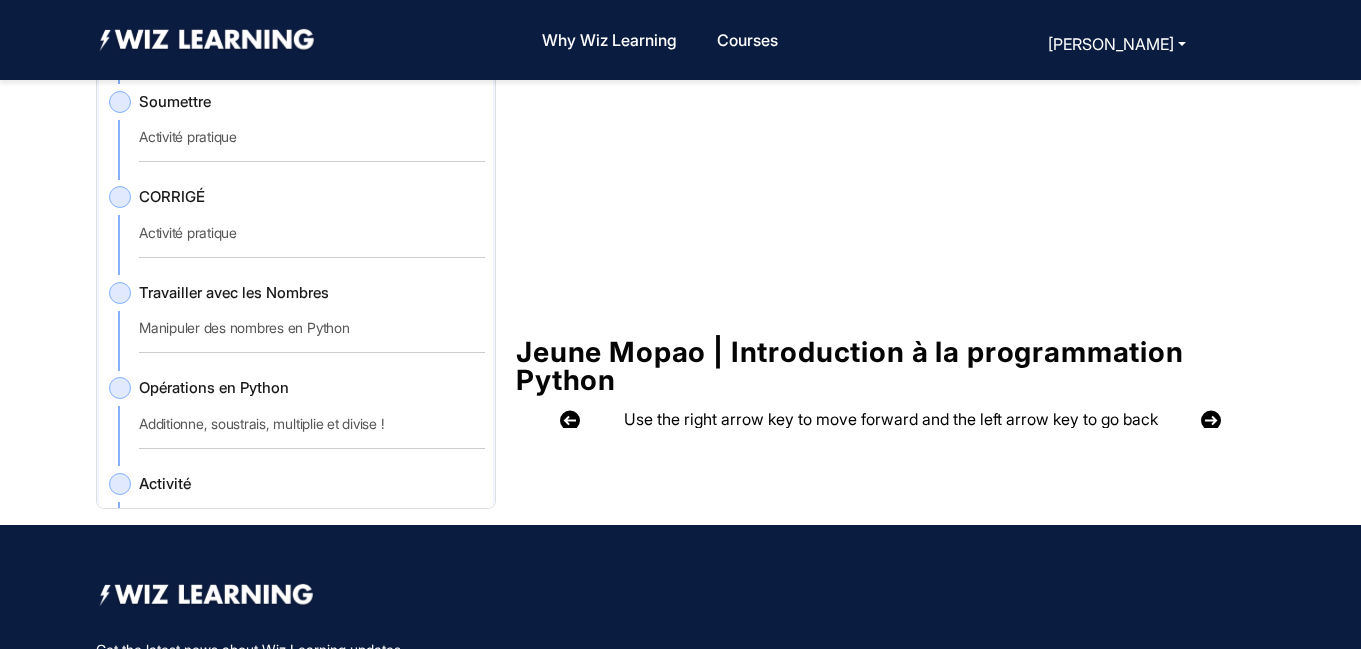 scroll, scrollTop: 1072, scrollLeft: 0, axis: vertical 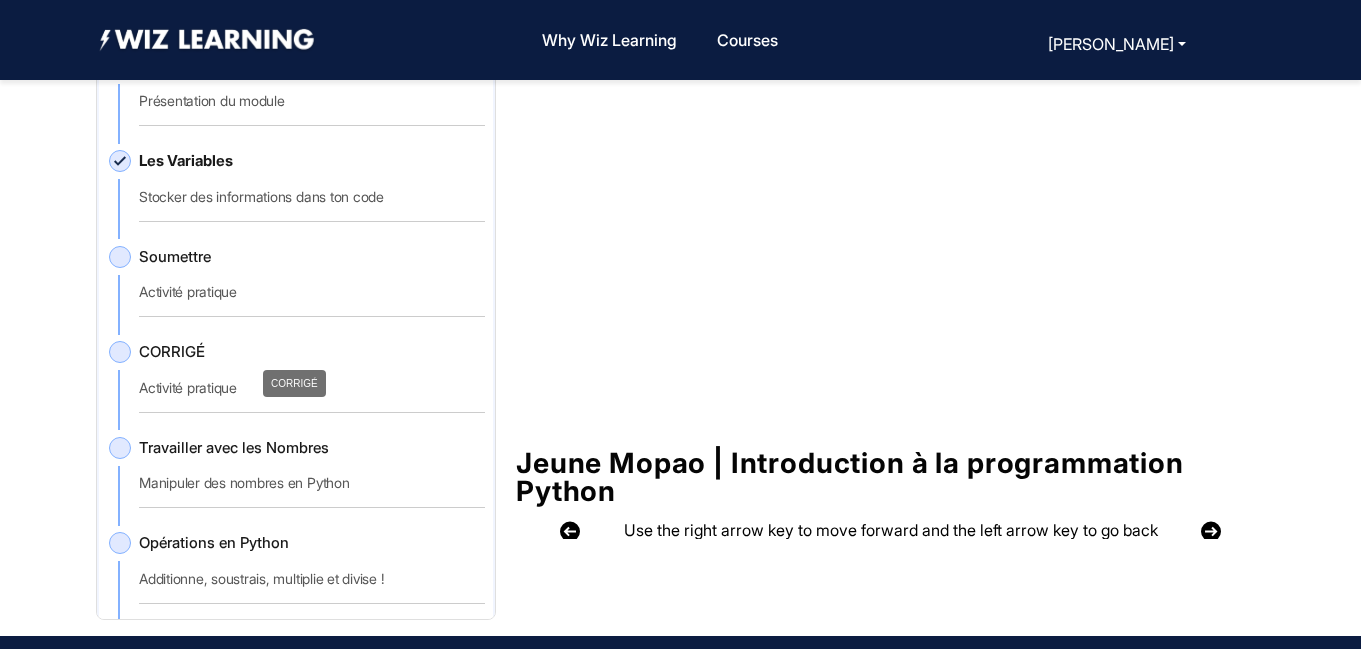 click on "CORRIGÉ" 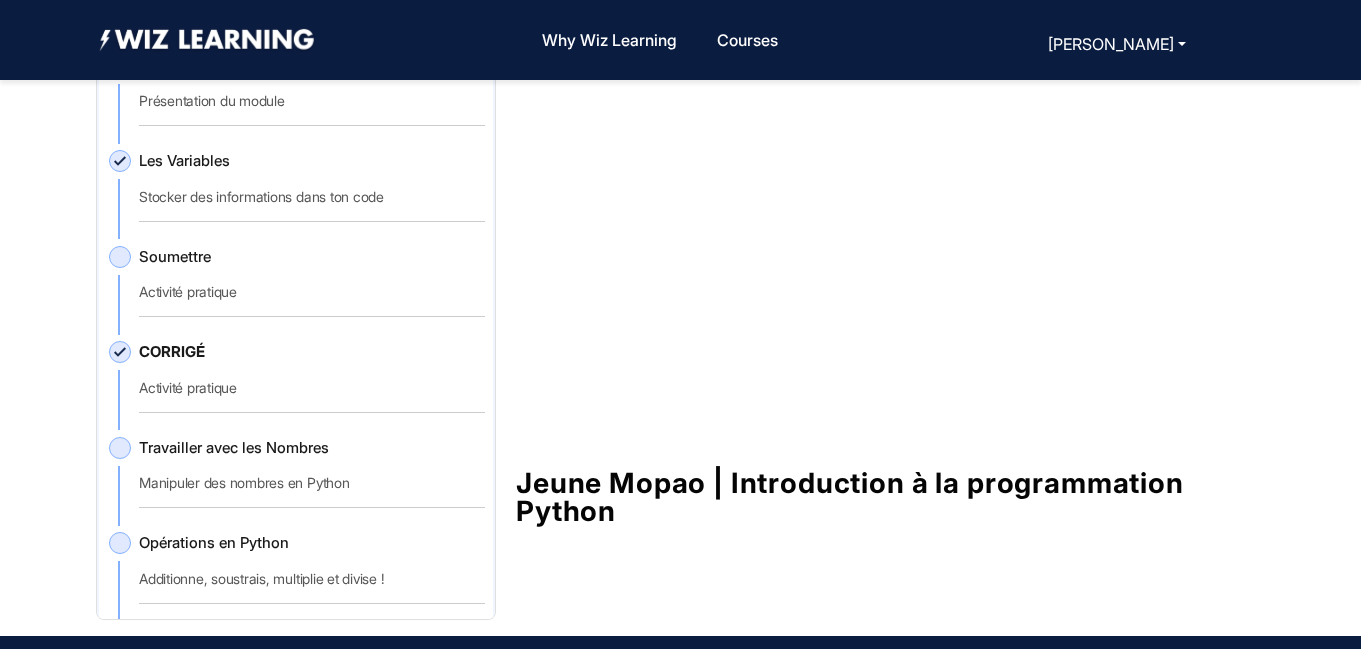 scroll, scrollTop: 0, scrollLeft: 0, axis: both 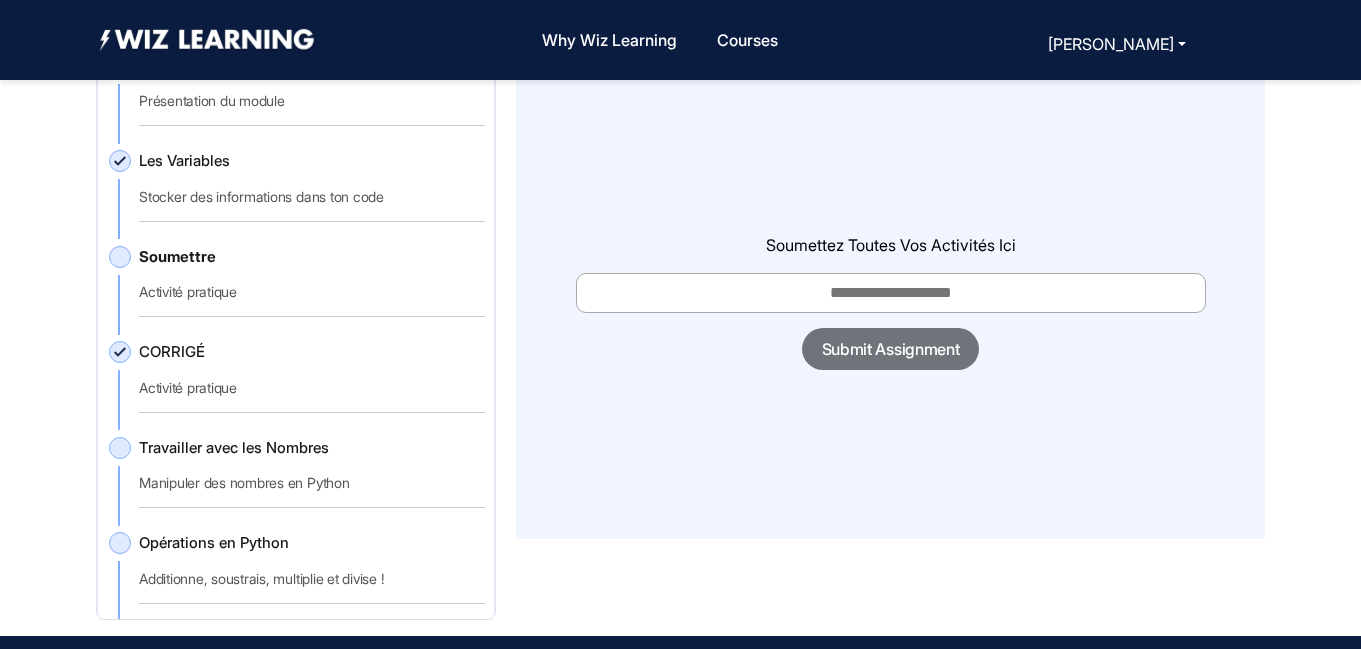 click 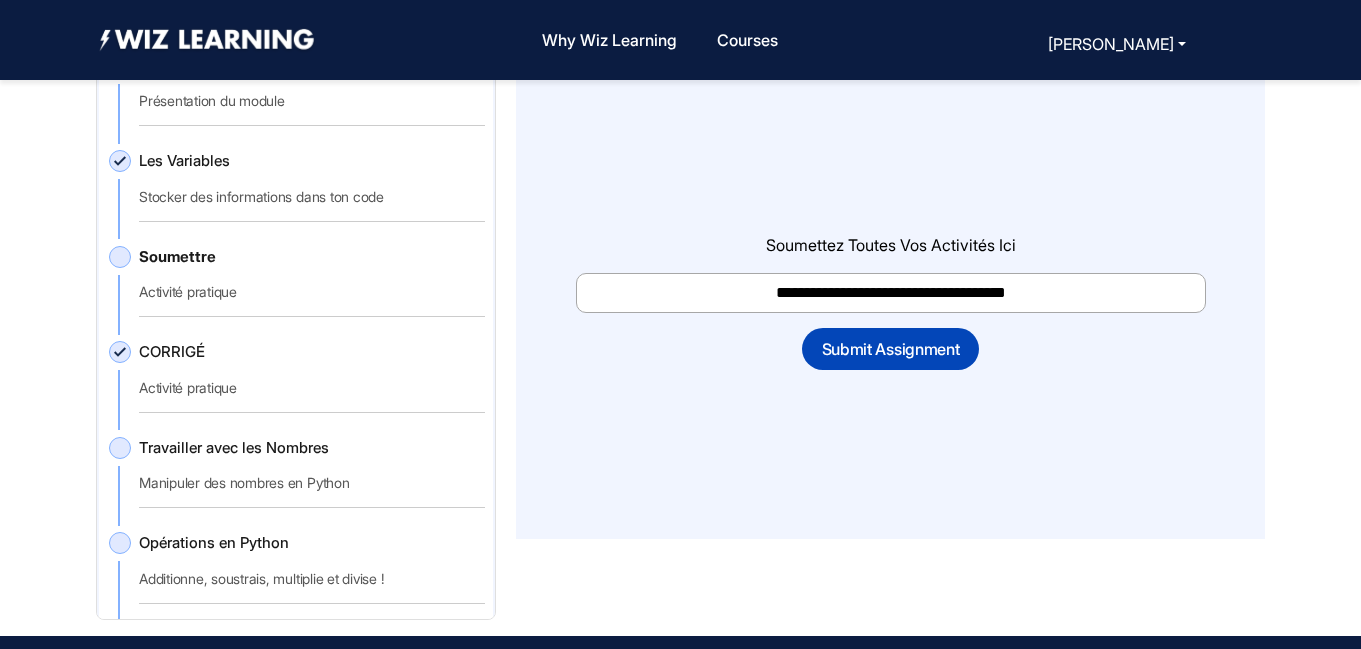 type on "**********" 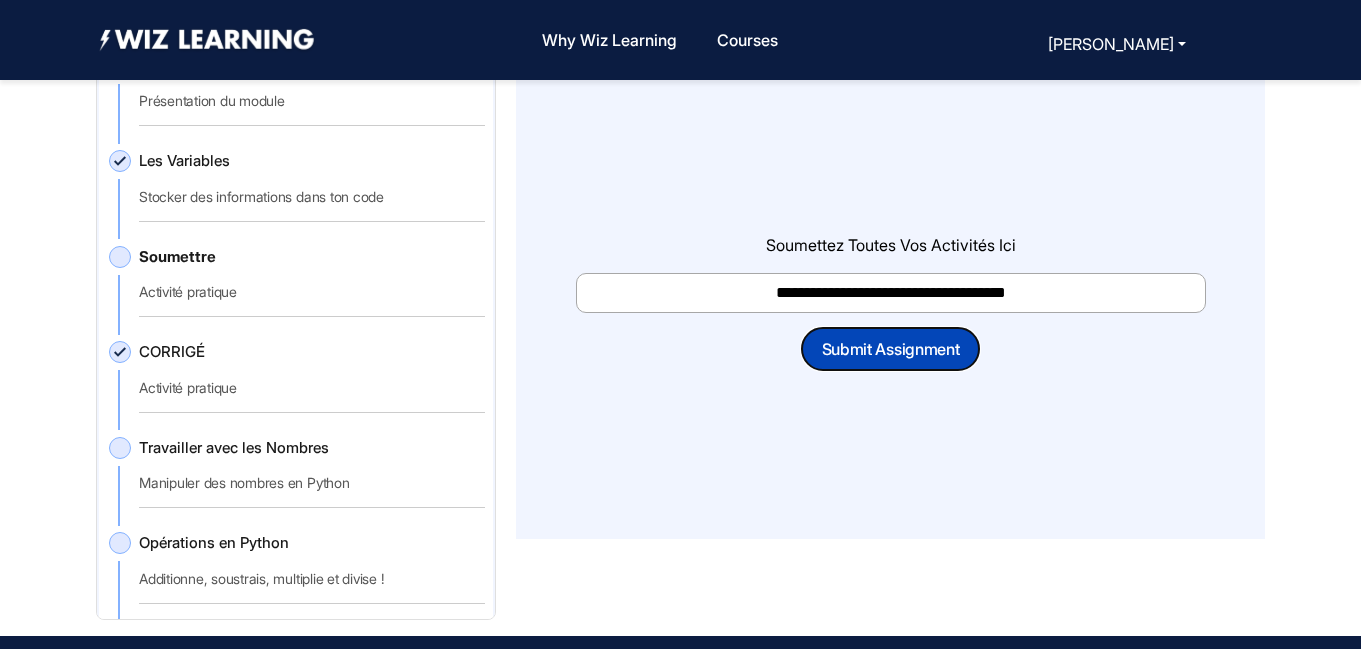 click on "Submit Assignment" at bounding box center [891, 349] 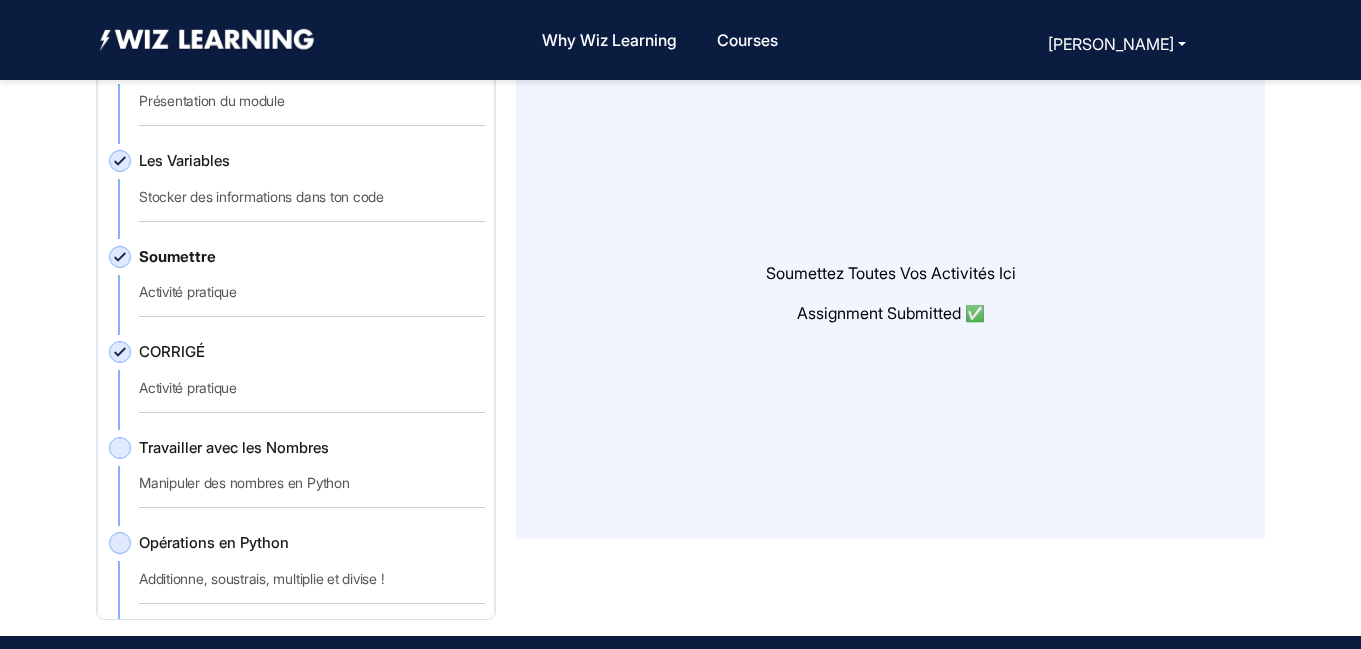 click 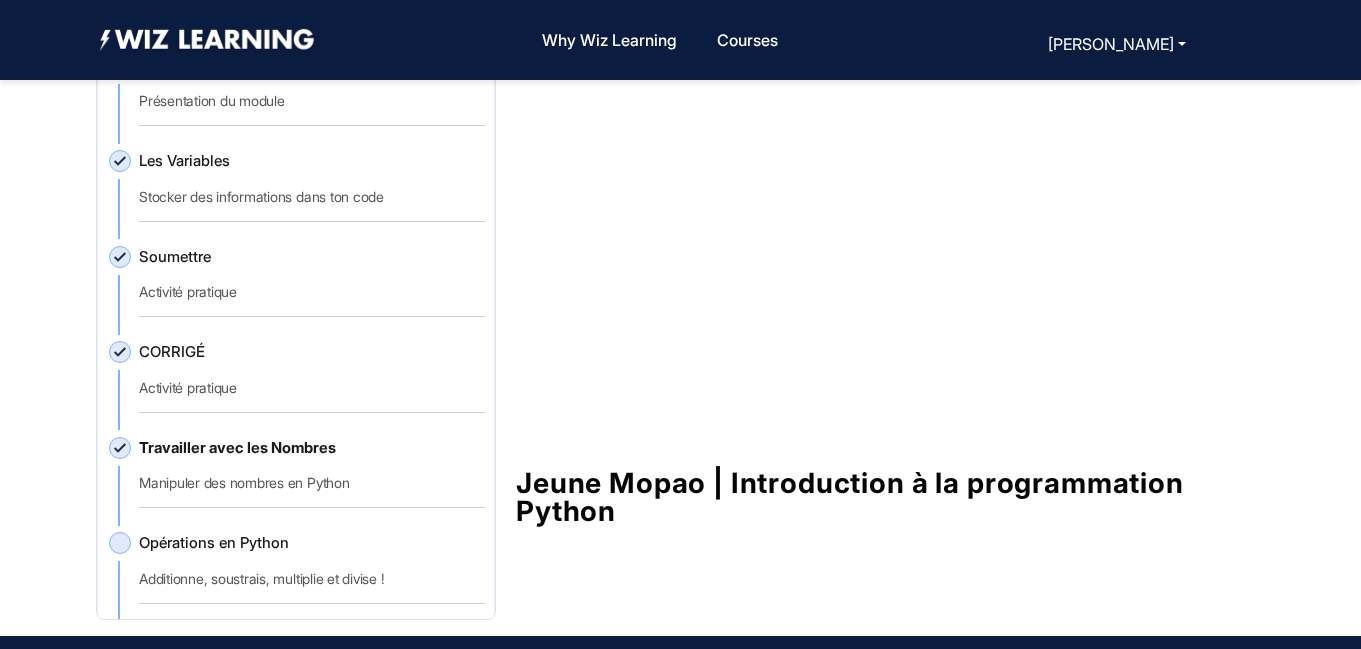 click on "Opérations en Python   Additionne, soustrais, multiplie et divise !" 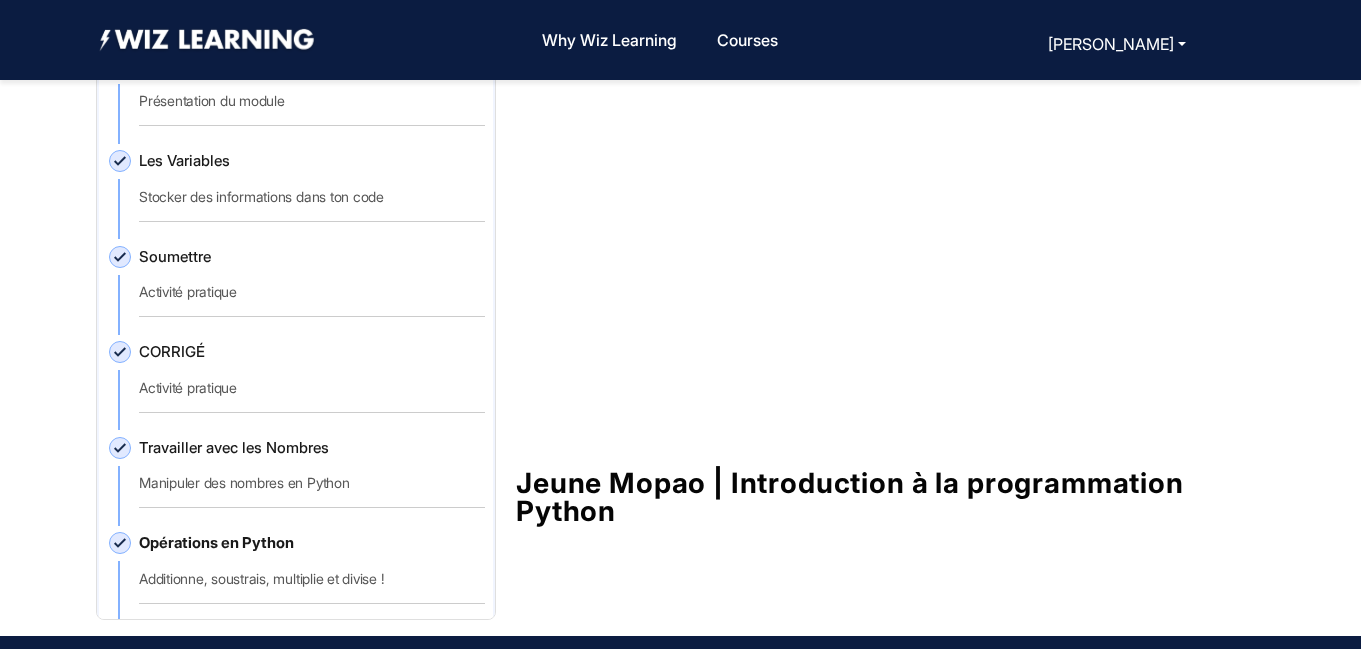 click 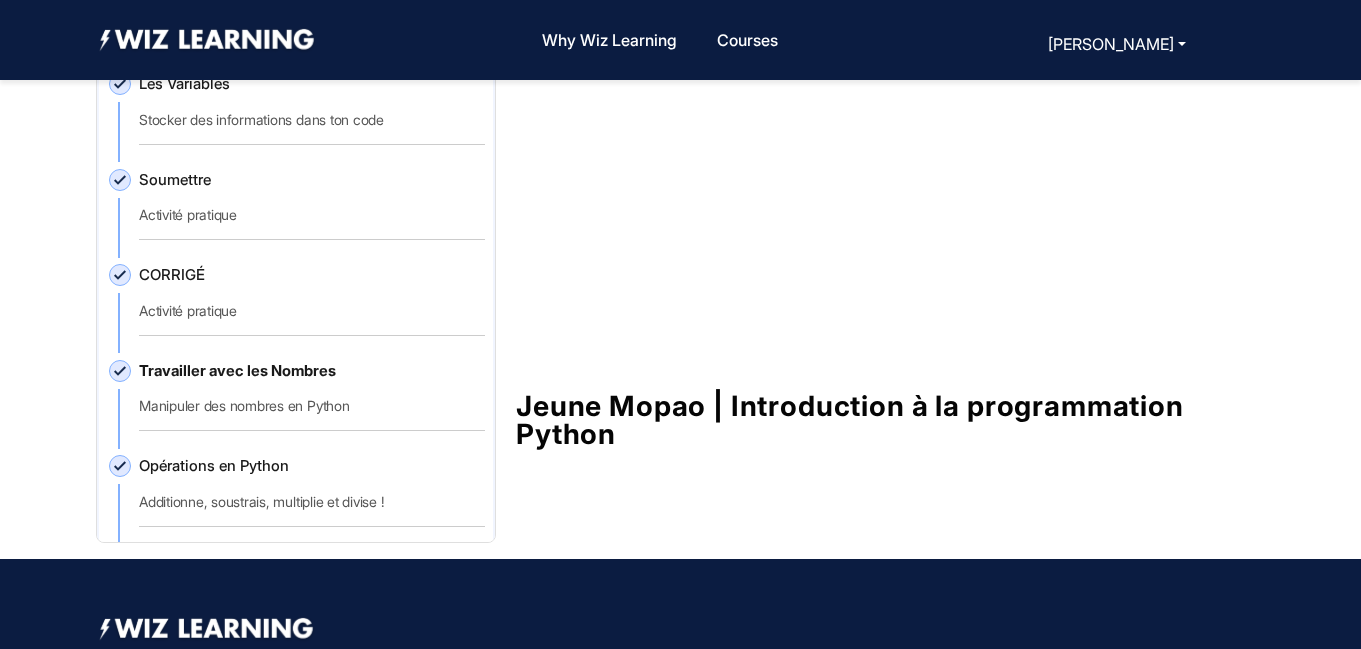 scroll, scrollTop: 135, scrollLeft: 0, axis: vertical 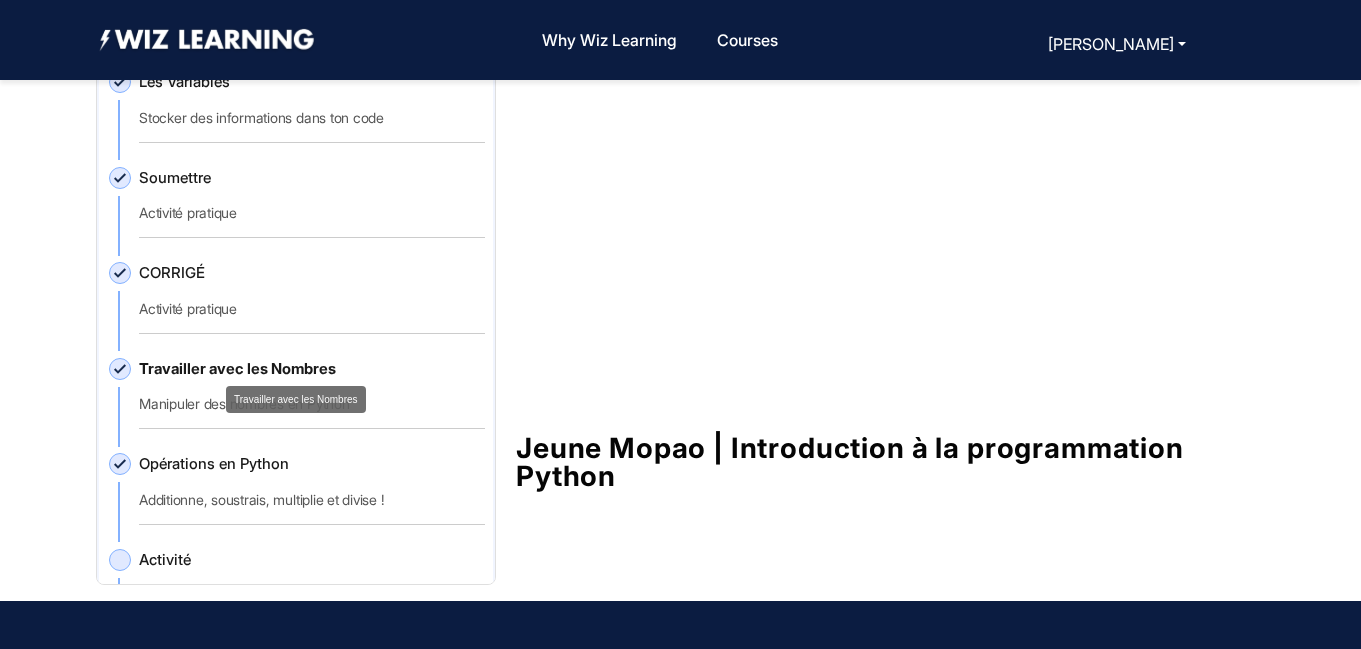 click on "Travailler avec les Nombres" at bounding box center [296, 399] 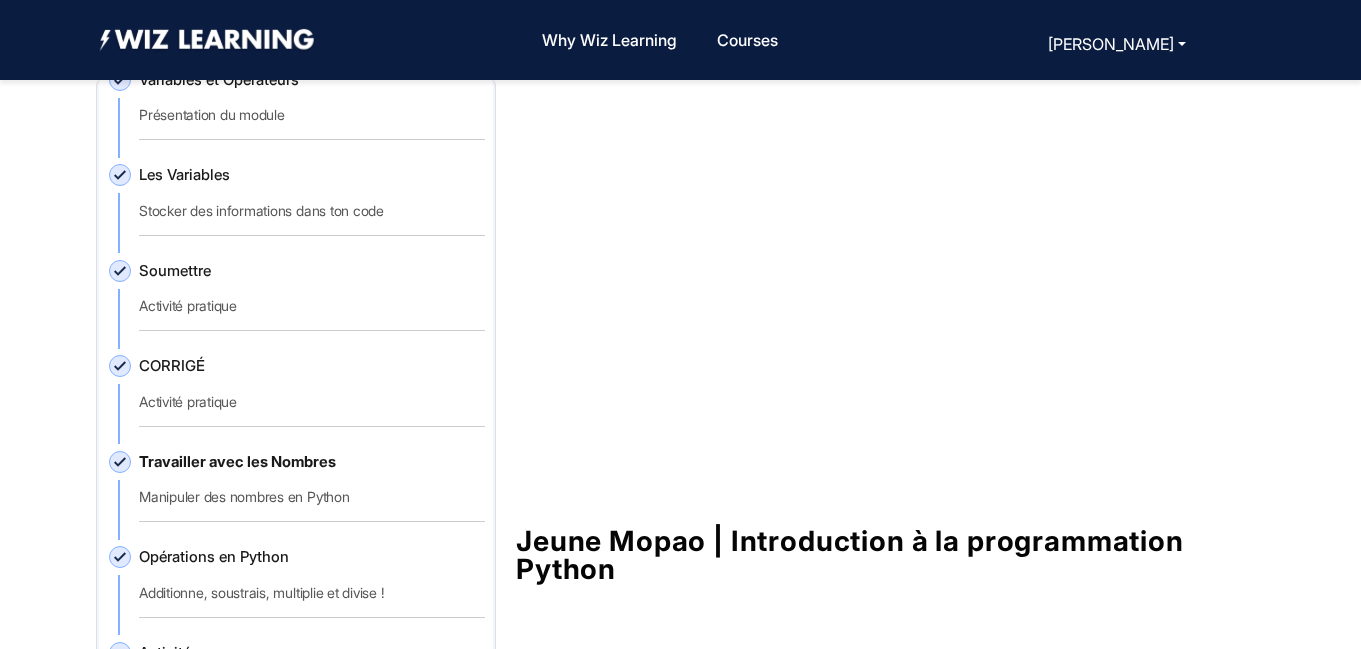 scroll, scrollTop: 33, scrollLeft: 0, axis: vertical 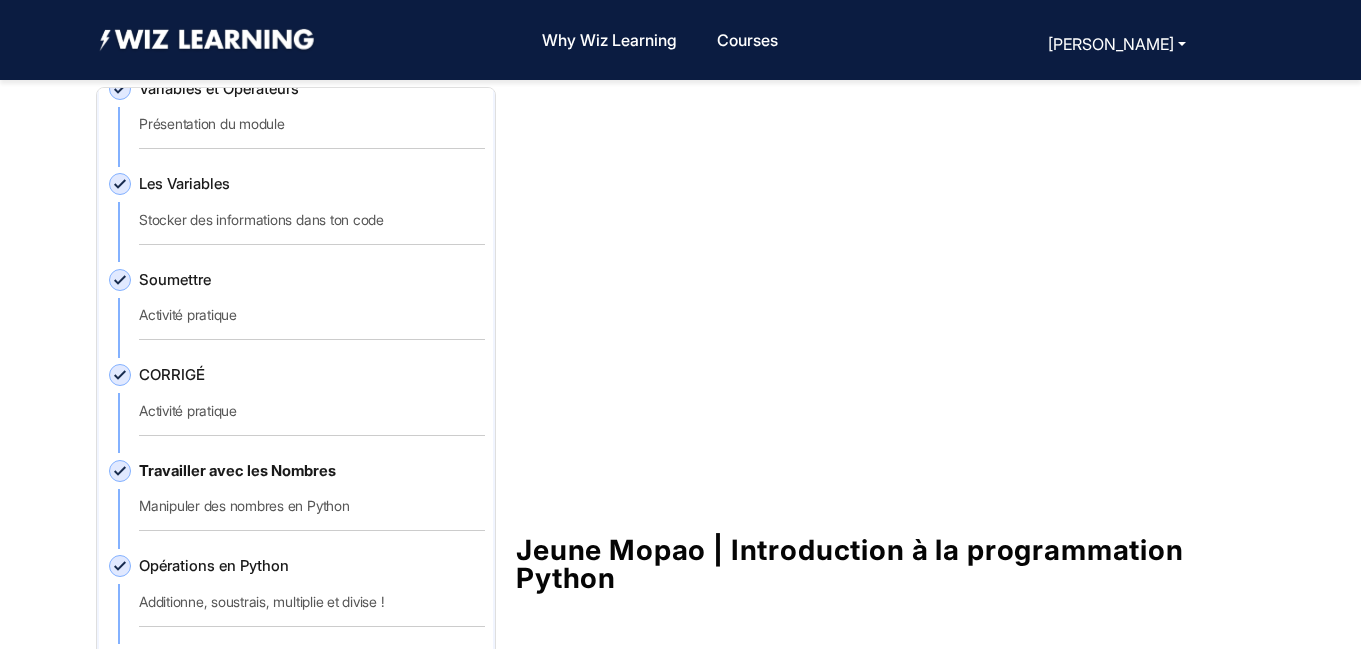 click on "Soumettre   Activité pratique" 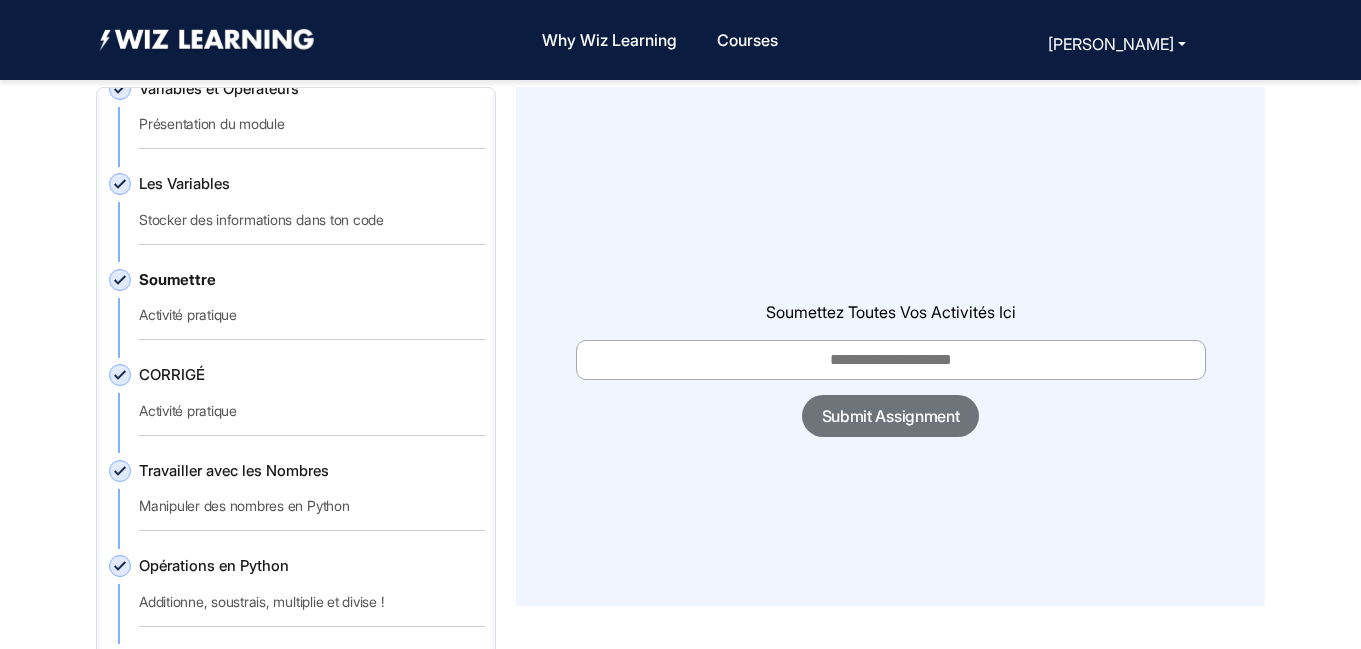 click at bounding box center [891, 360] 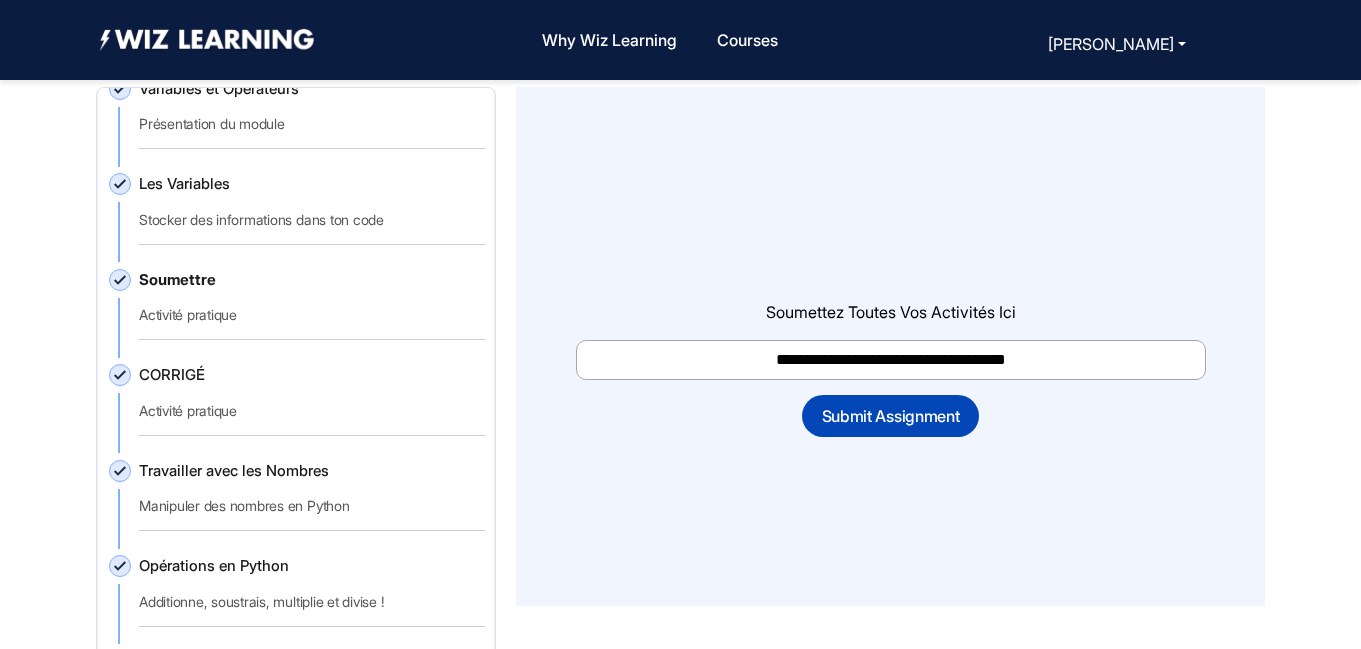 type on "**********" 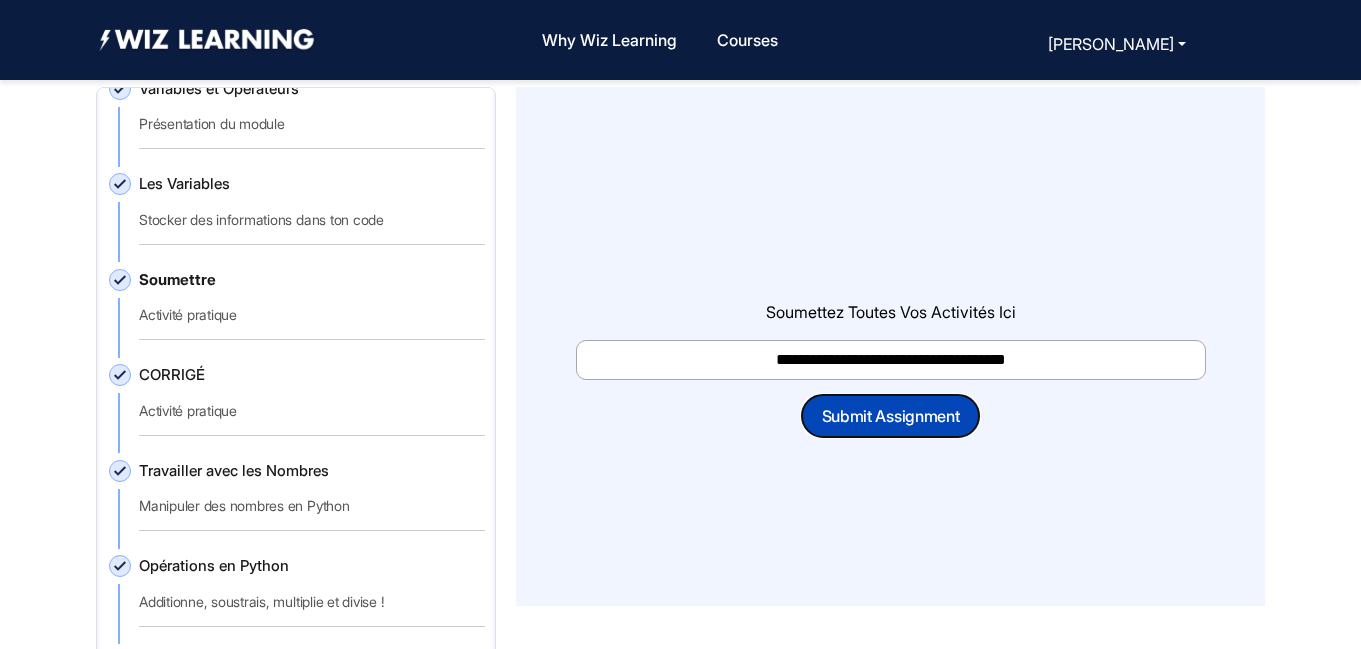 click on "Submit Assignment" at bounding box center [891, 416] 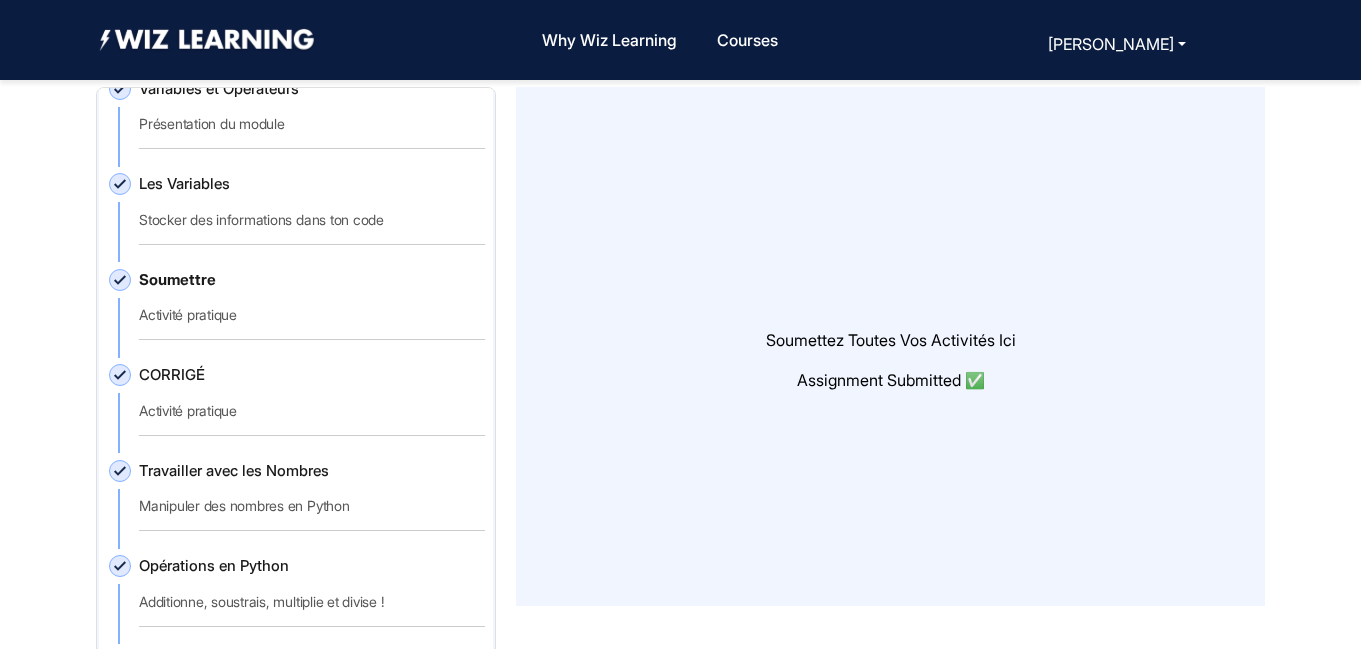click on "CORRIGÉ   Activité pratique" 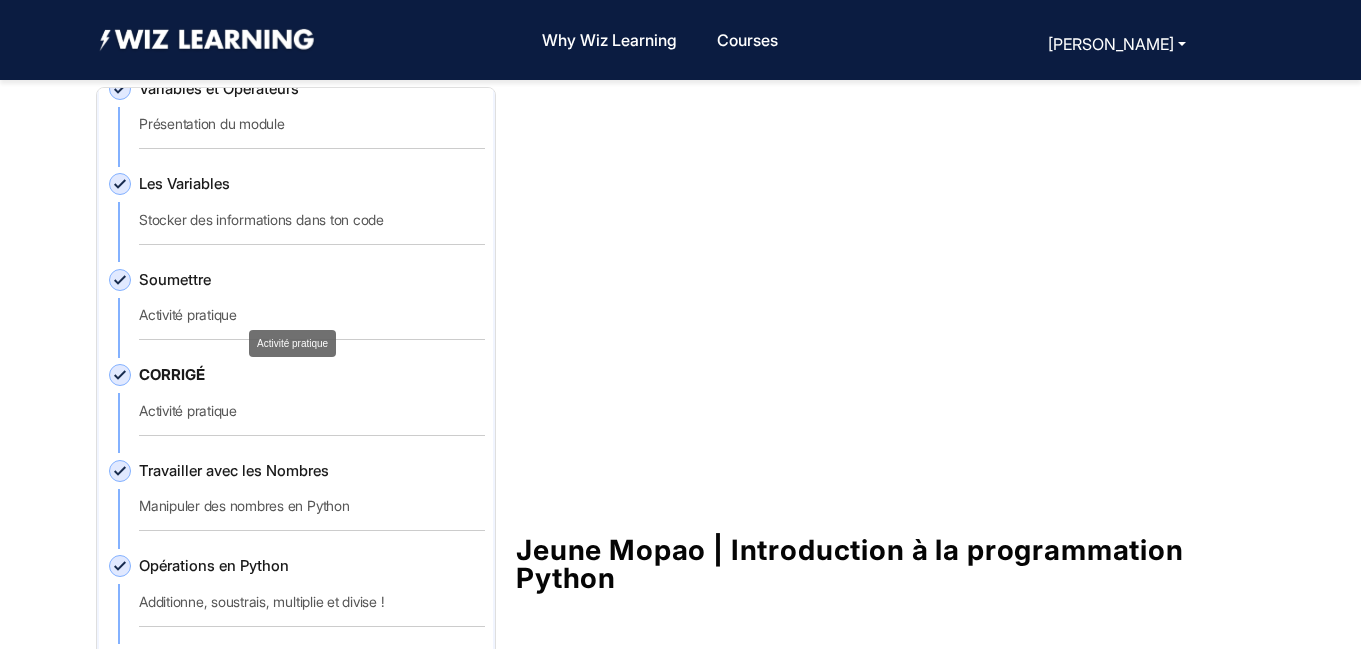 click on "Activité pratique" 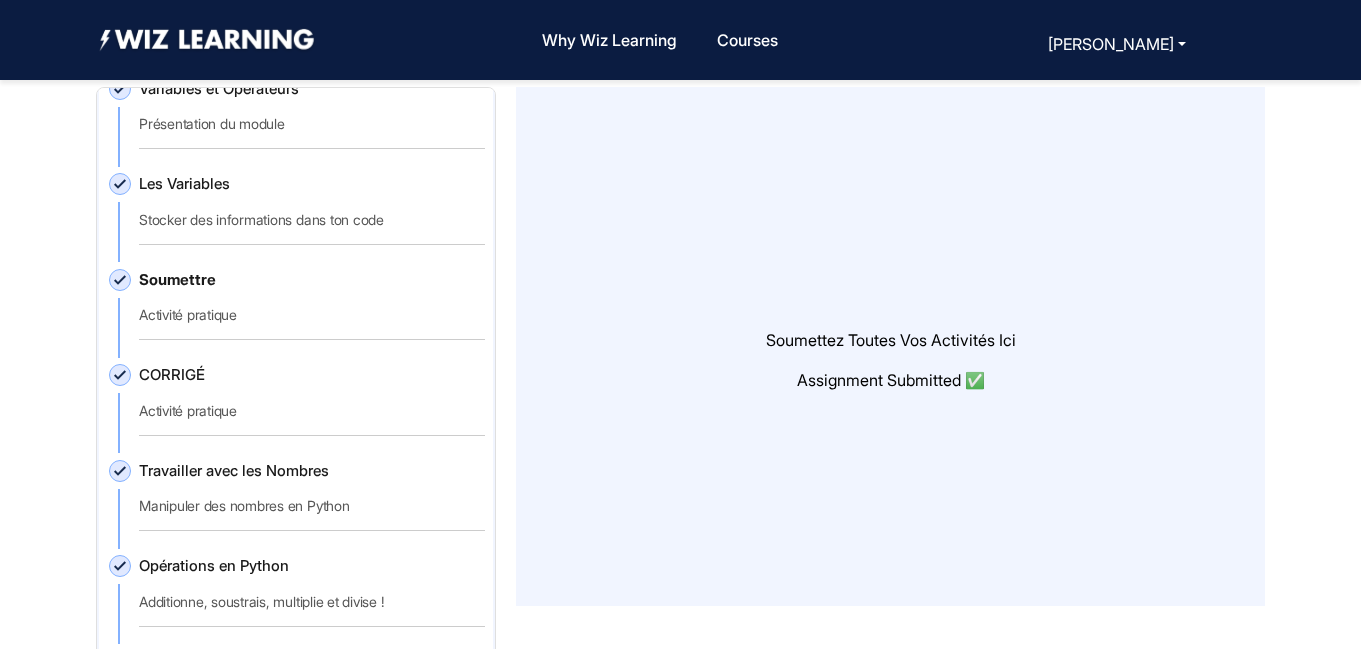 click on "CORRIGÉ   Activité pratique" 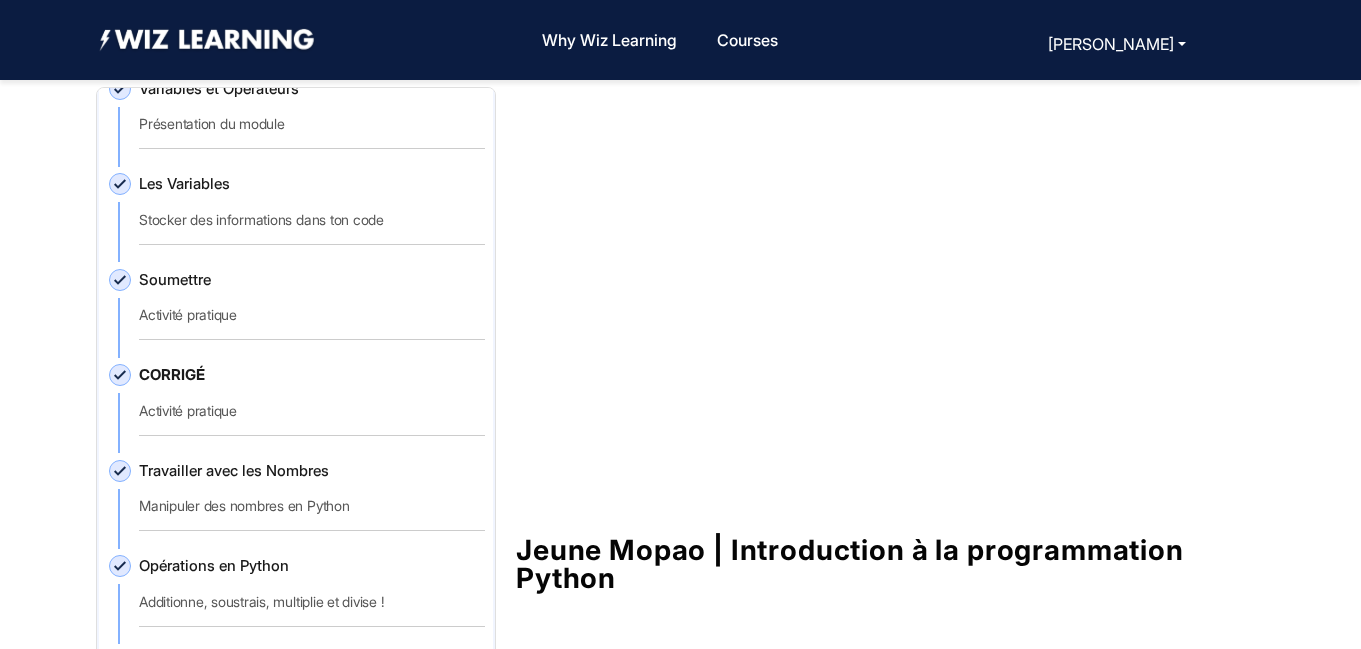 click on "Soumettre   Activité pratique" 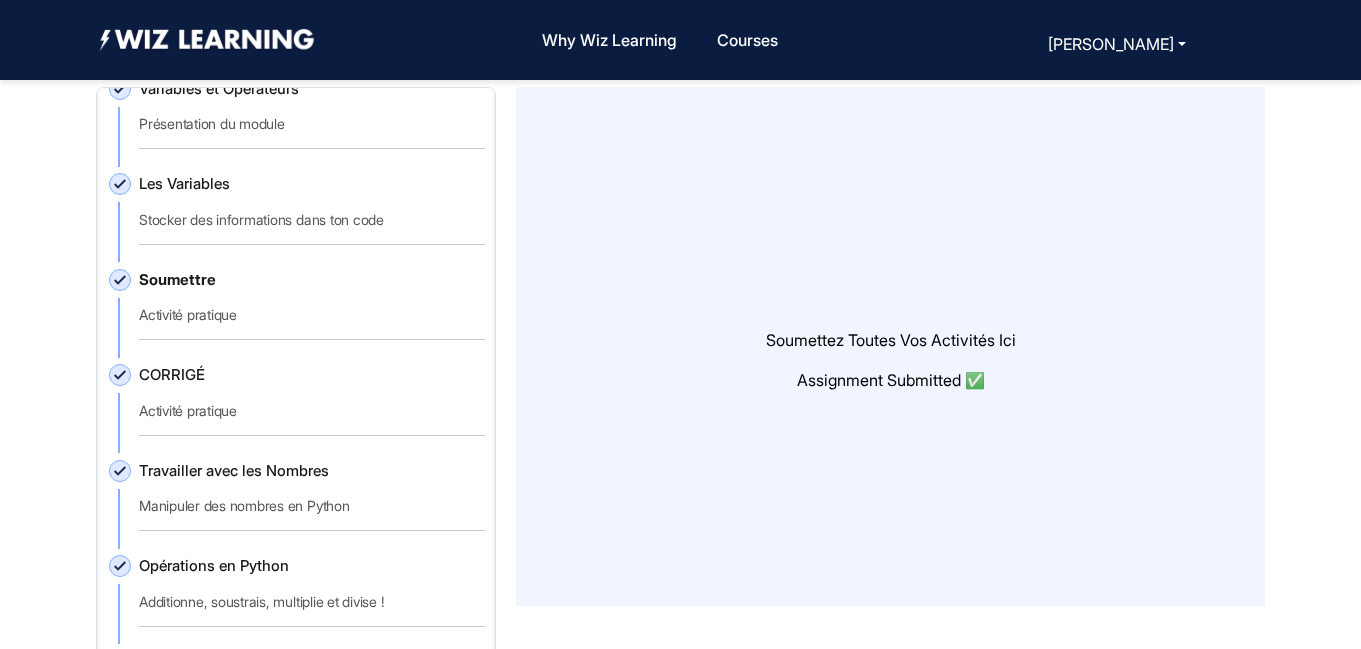 click on "CORRIGÉ   Activité pratique" 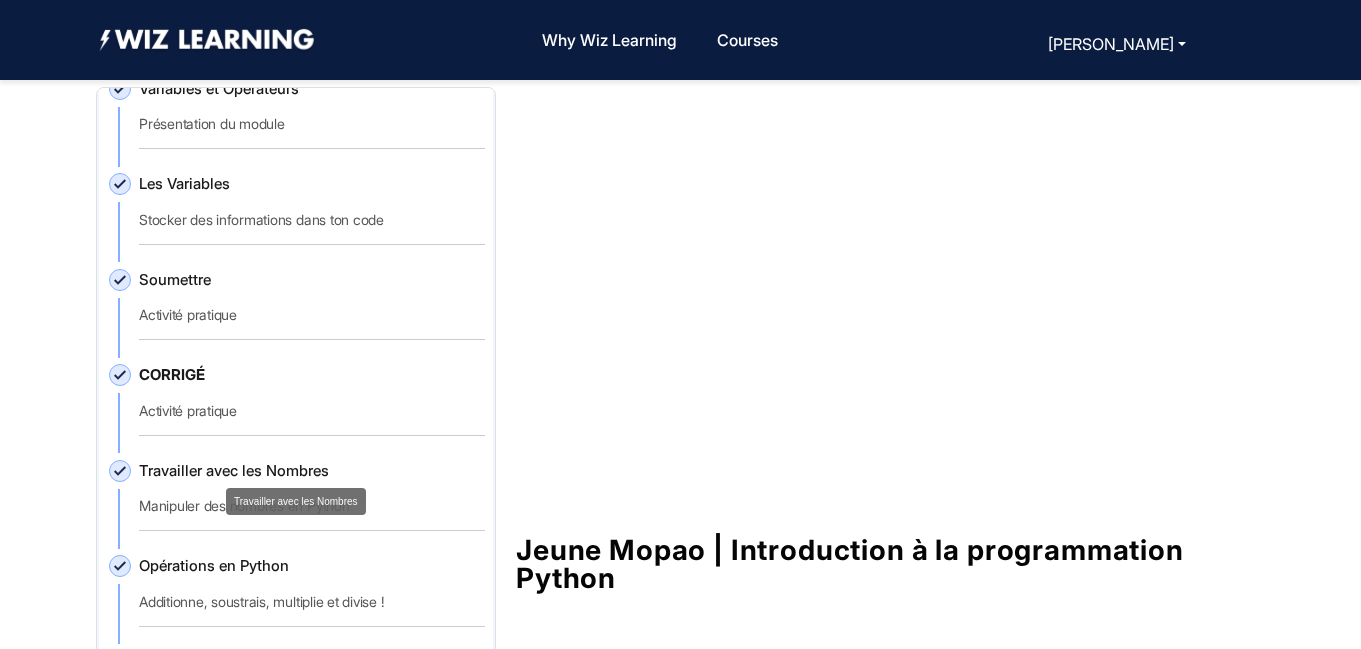click on "Travailler avec les Nombres" at bounding box center (296, 501) 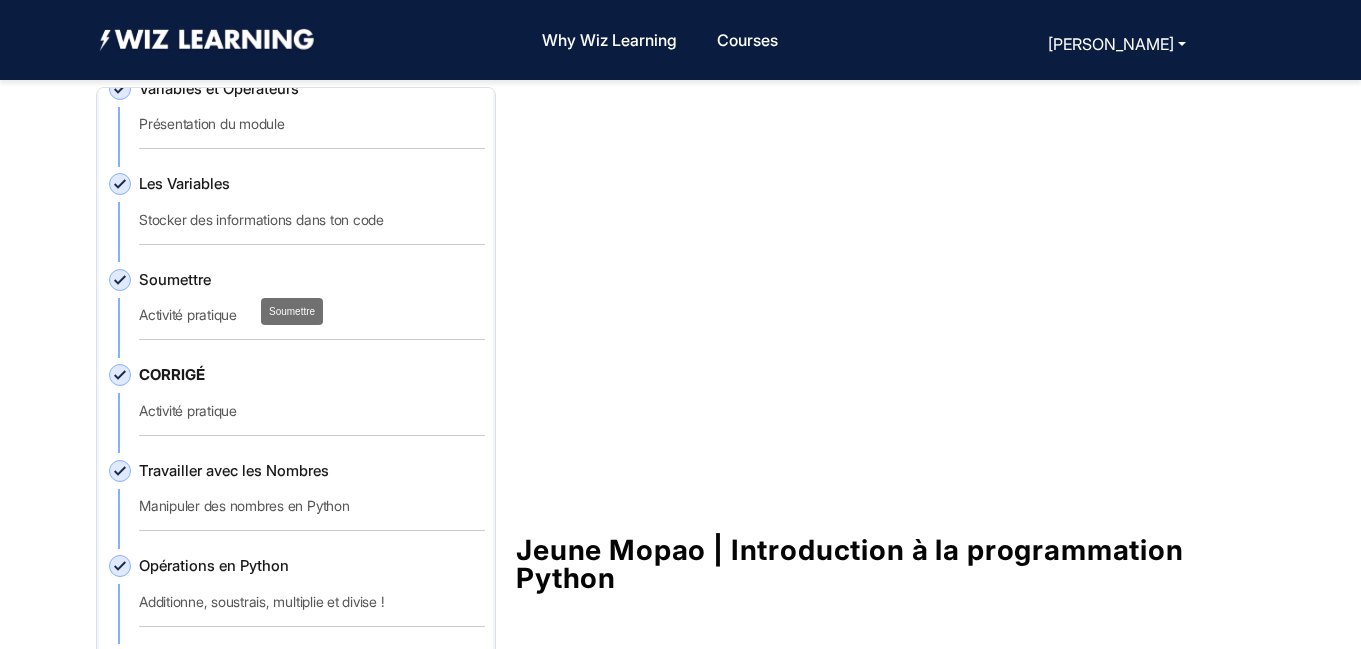 click on "Soumettre" at bounding box center [292, 311] 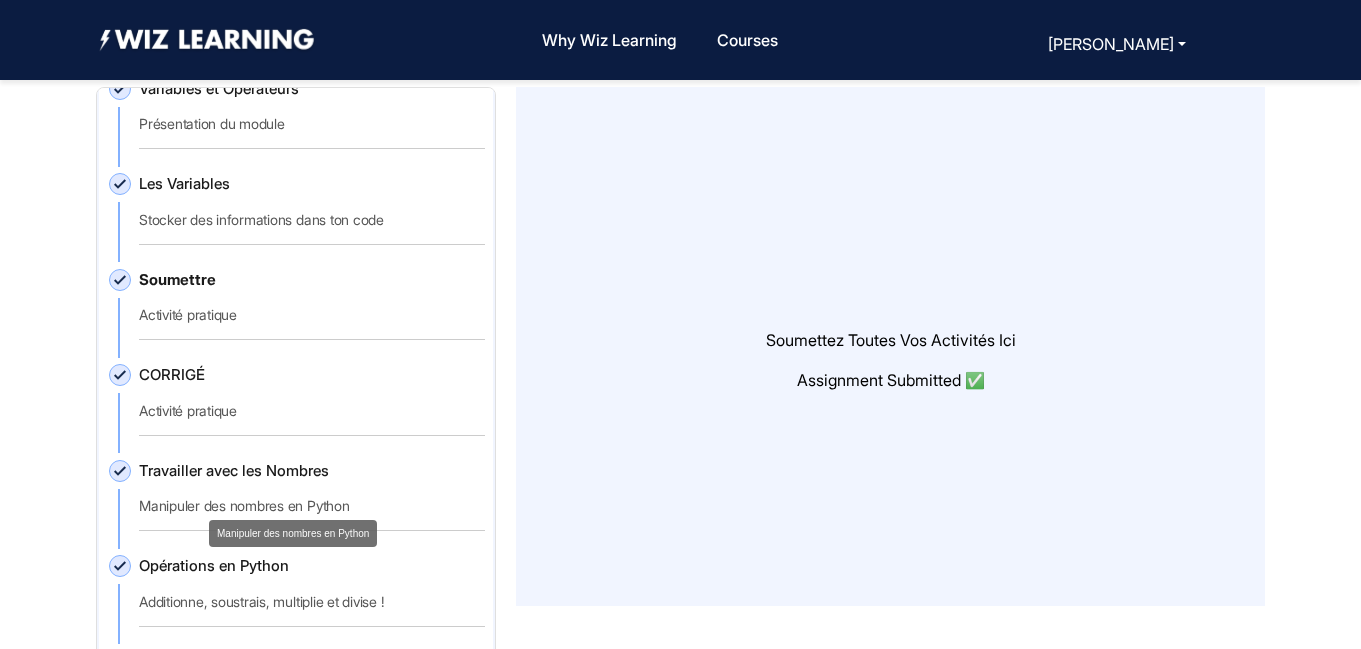 click on "Manipuler des nombres en Python" 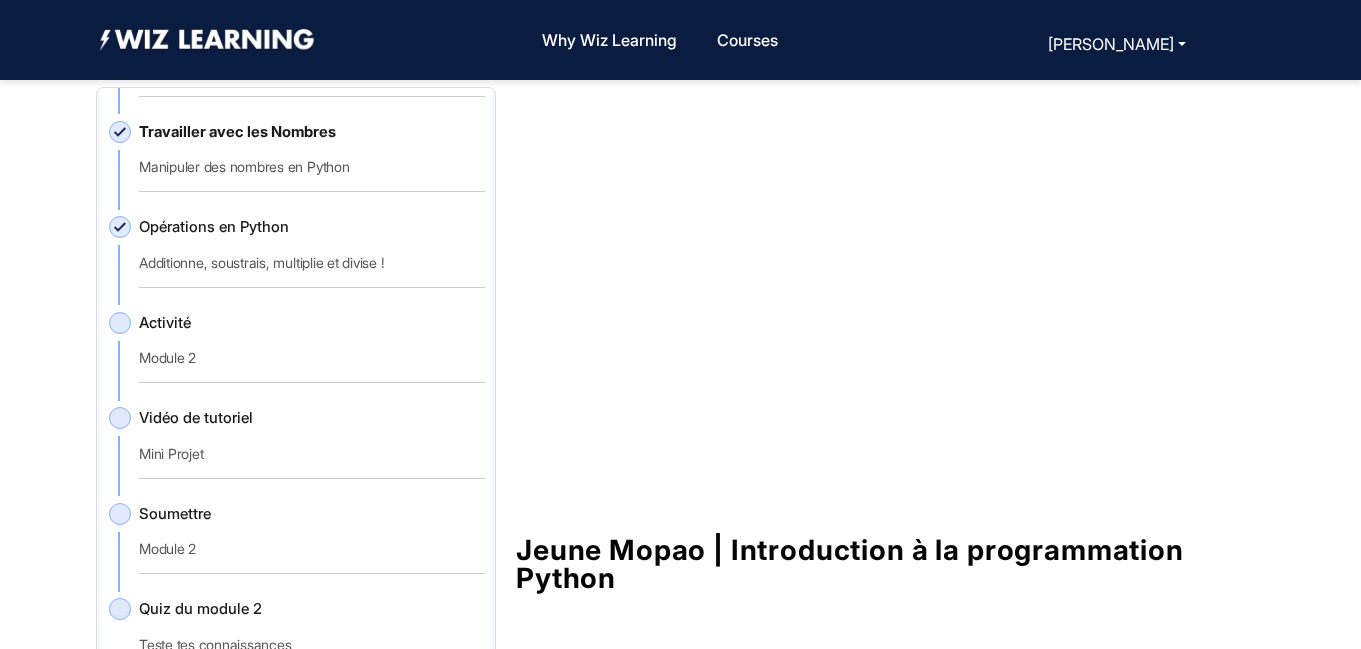 scroll, scrollTop: 1460, scrollLeft: 0, axis: vertical 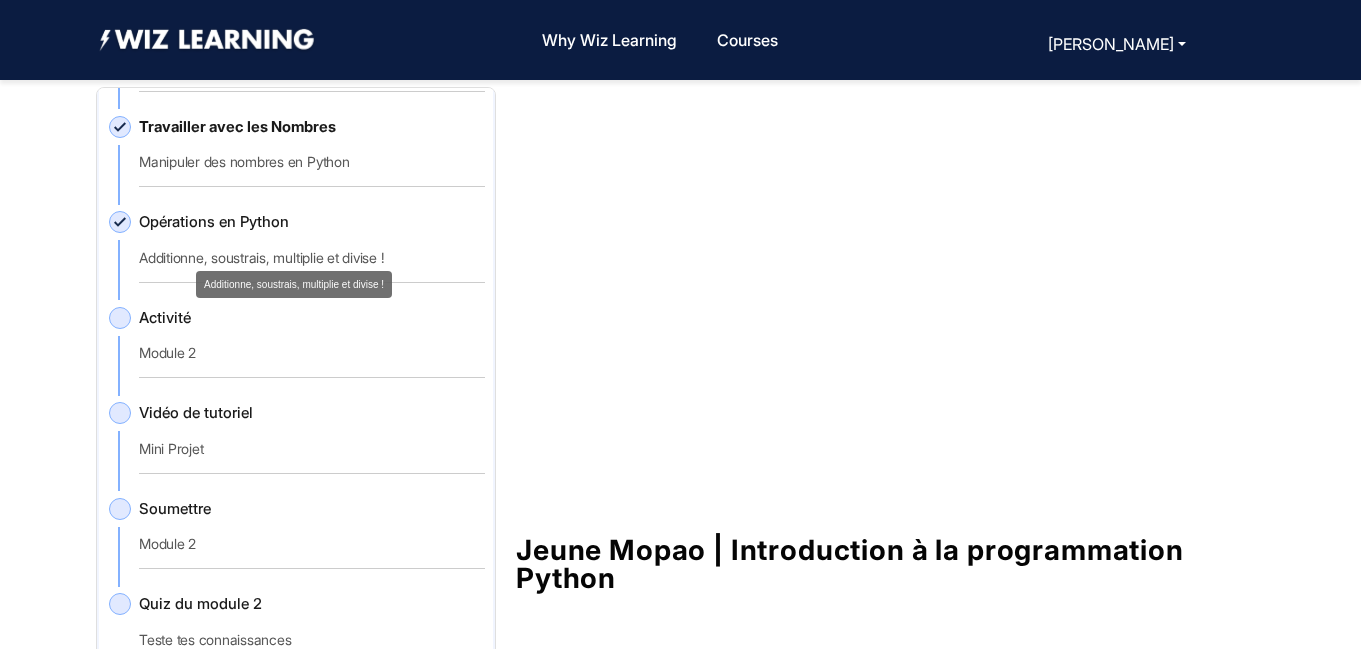 click on "Additionne, soustrais, multiplie et divise !" 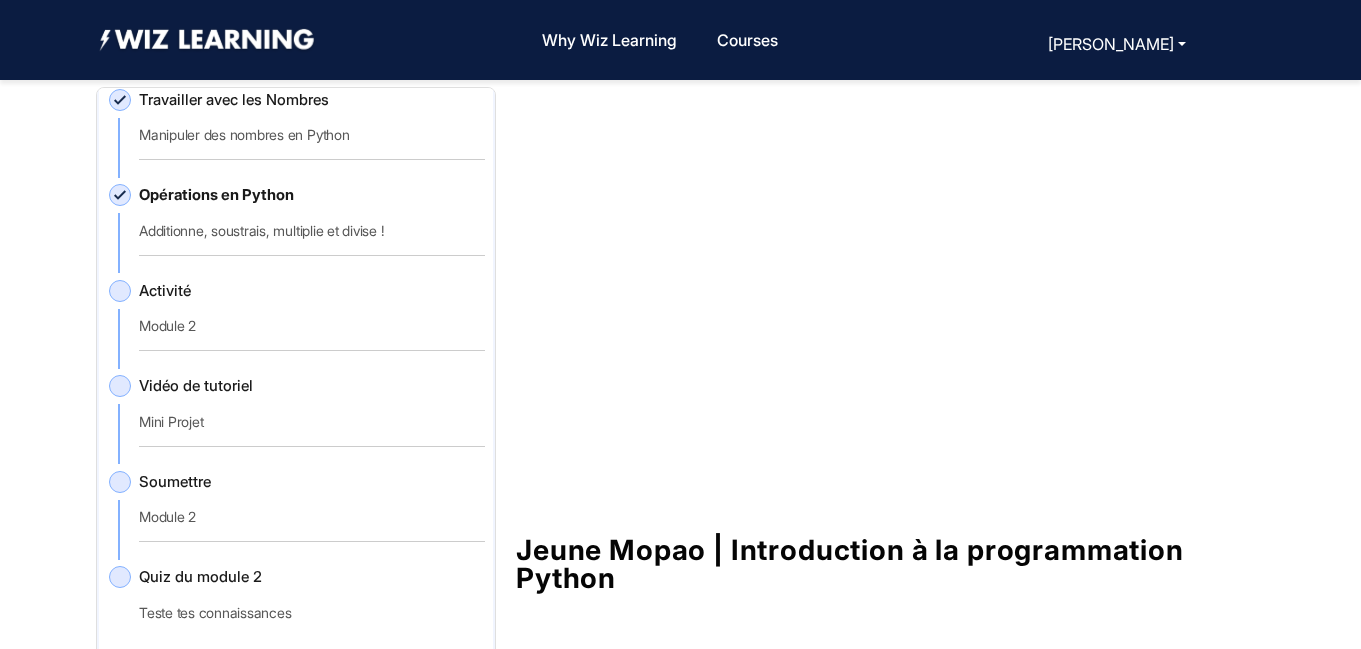 scroll, scrollTop: 1494, scrollLeft: 0, axis: vertical 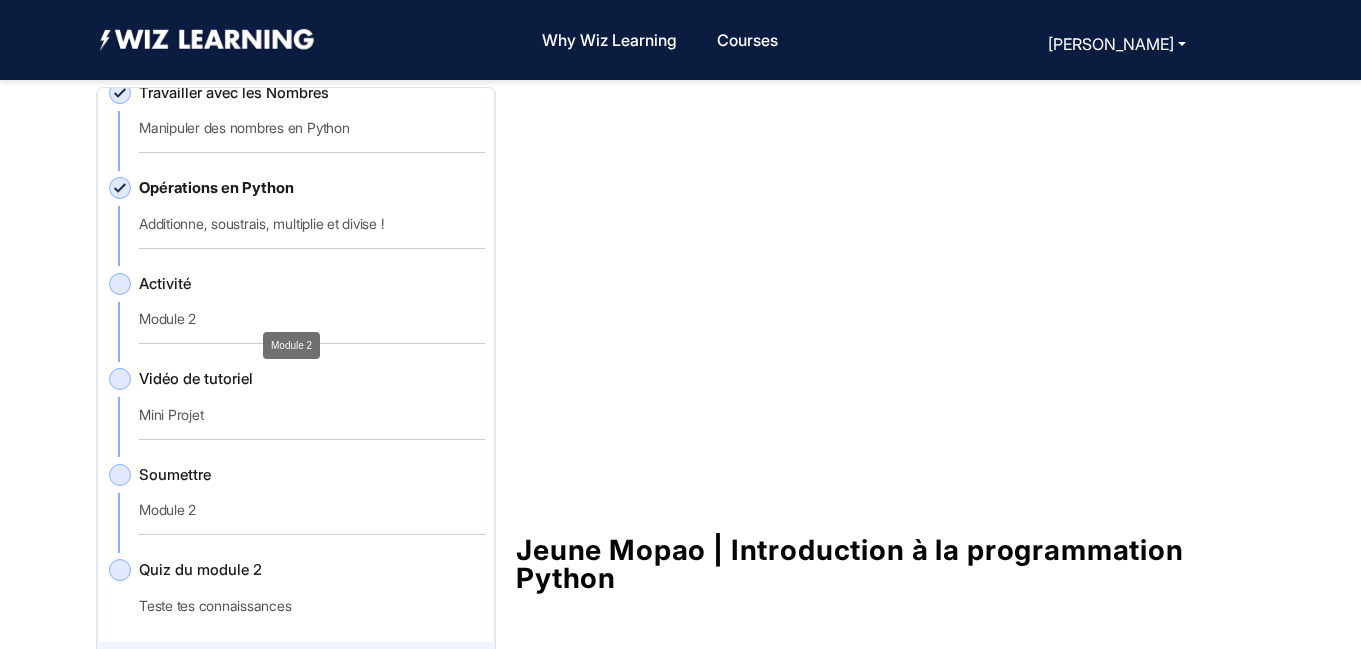 click on "Module 2" 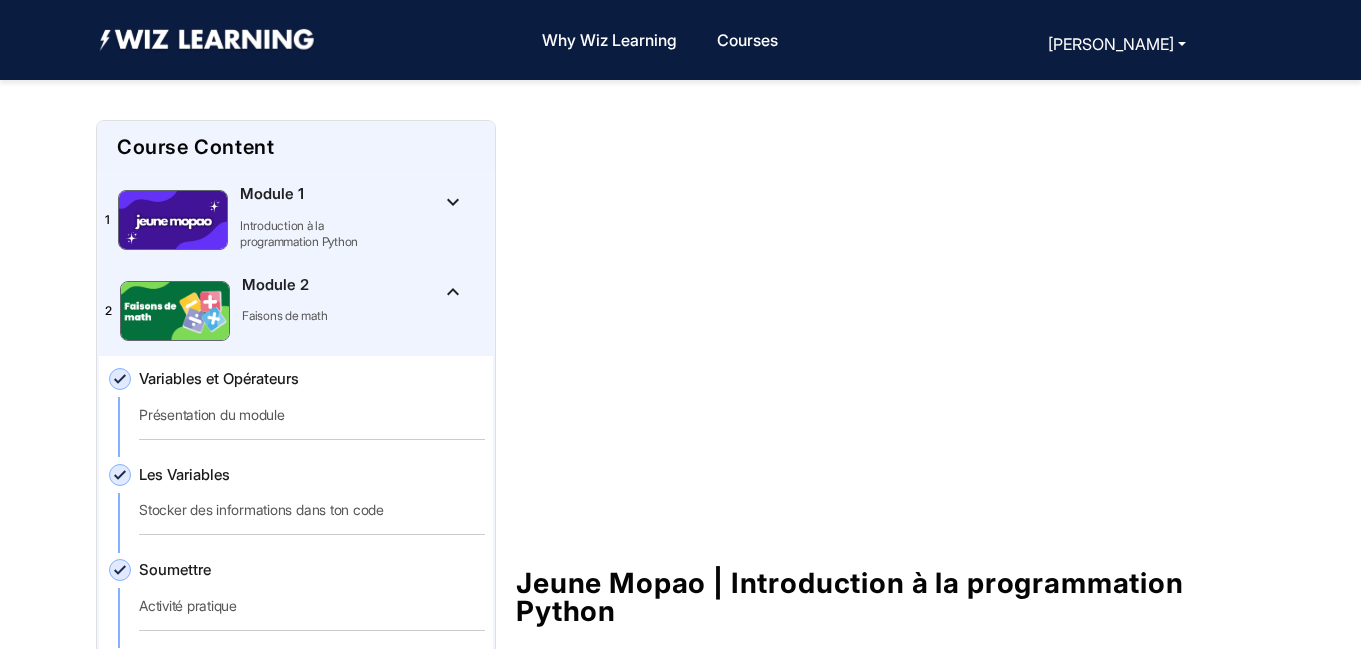 scroll, scrollTop: 33, scrollLeft: 0, axis: vertical 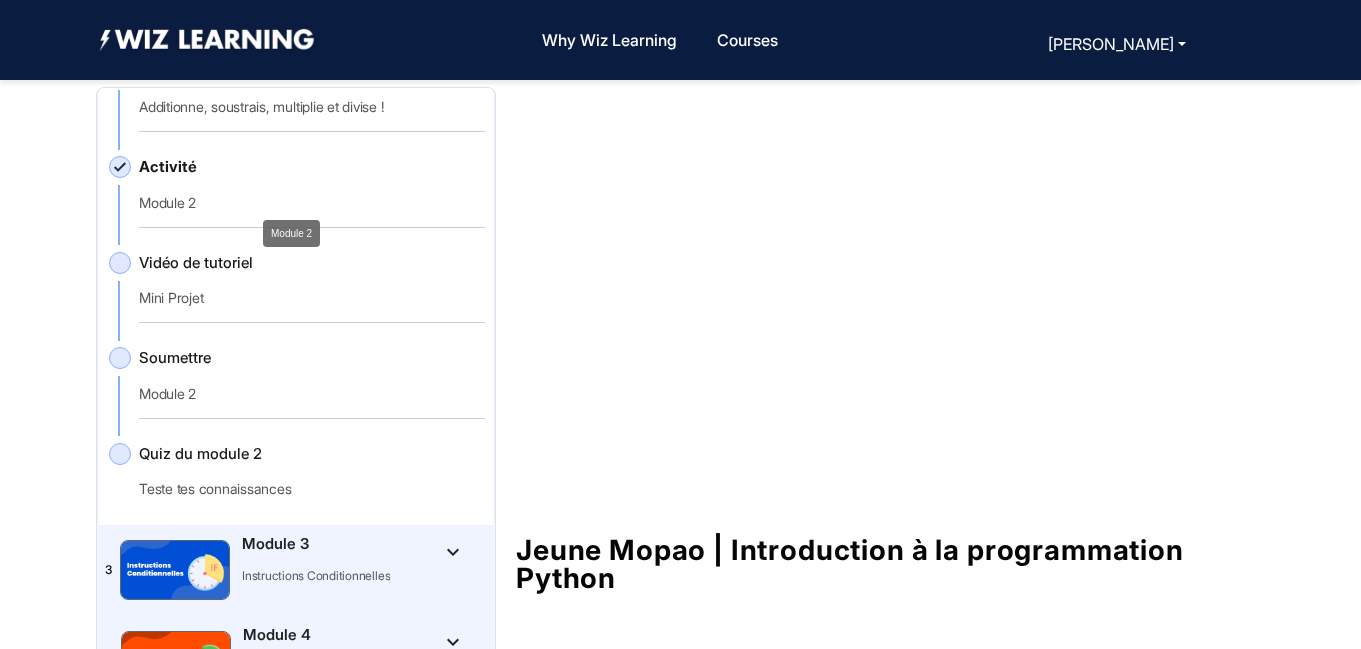 click on "Module 2" 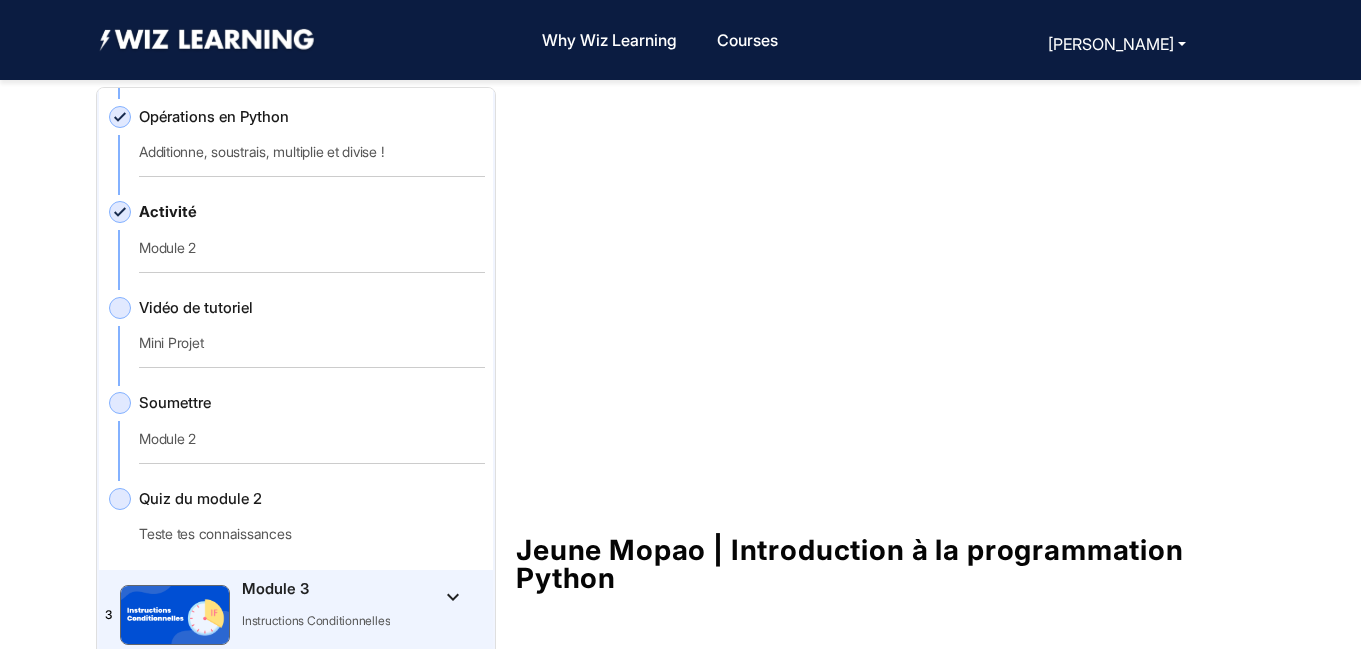 scroll, scrollTop: 700, scrollLeft: 0, axis: vertical 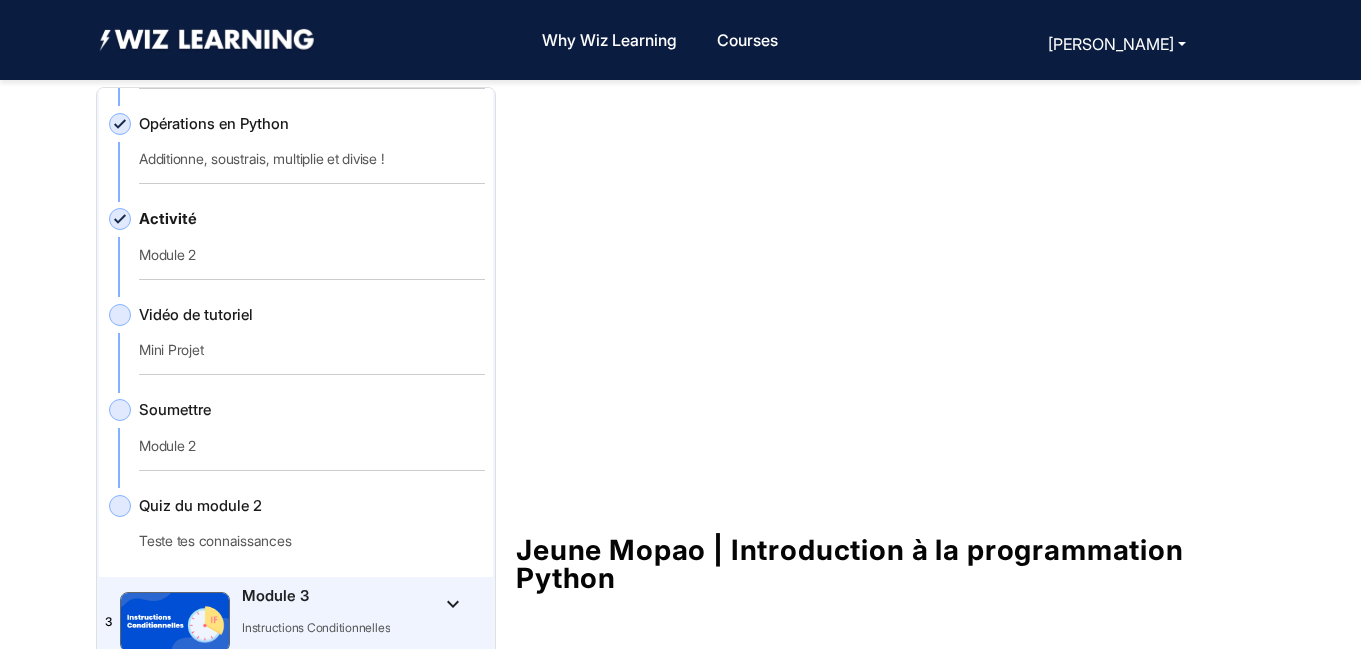 click on "Activité   Module 2" 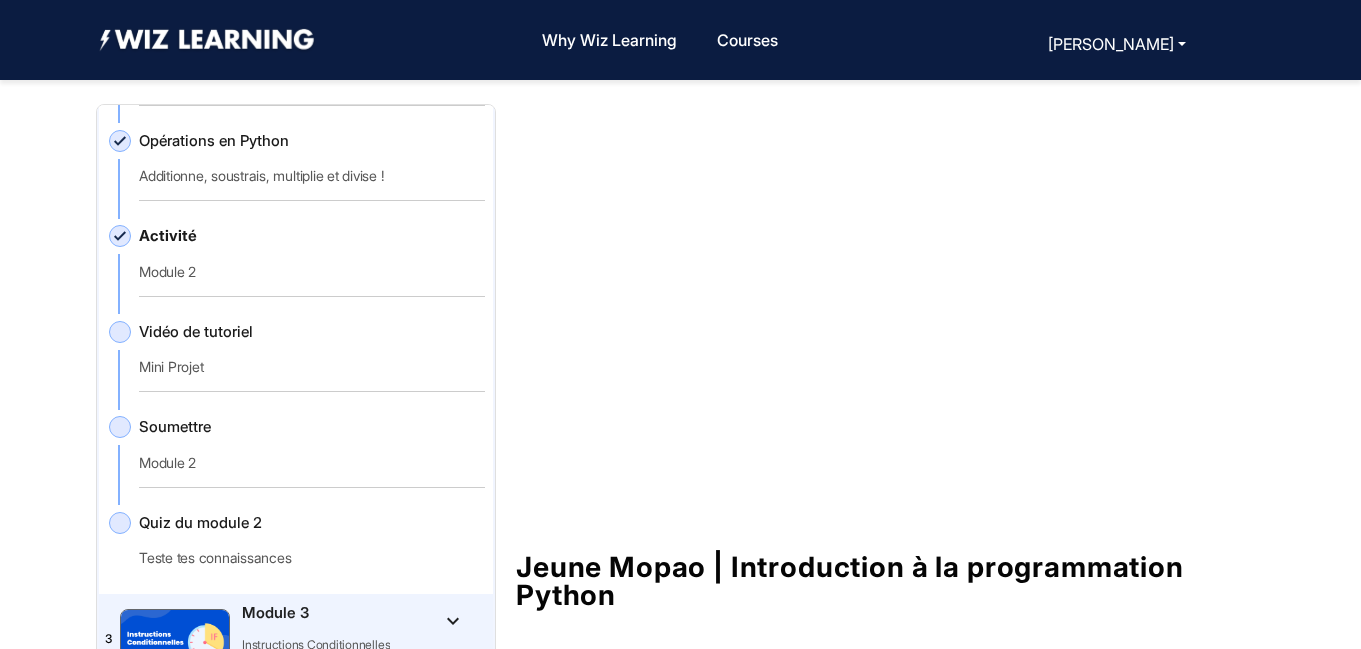 scroll, scrollTop: 0, scrollLeft: 0, axis: both 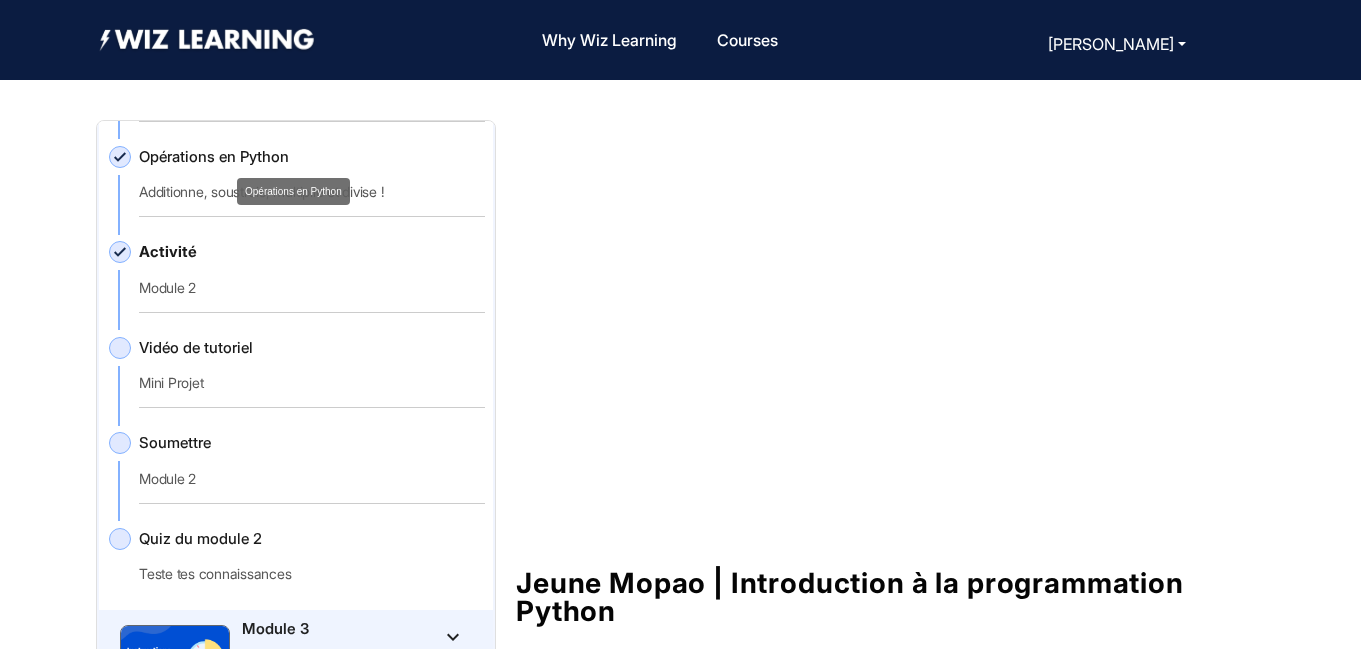 click on "Opérations en Python" 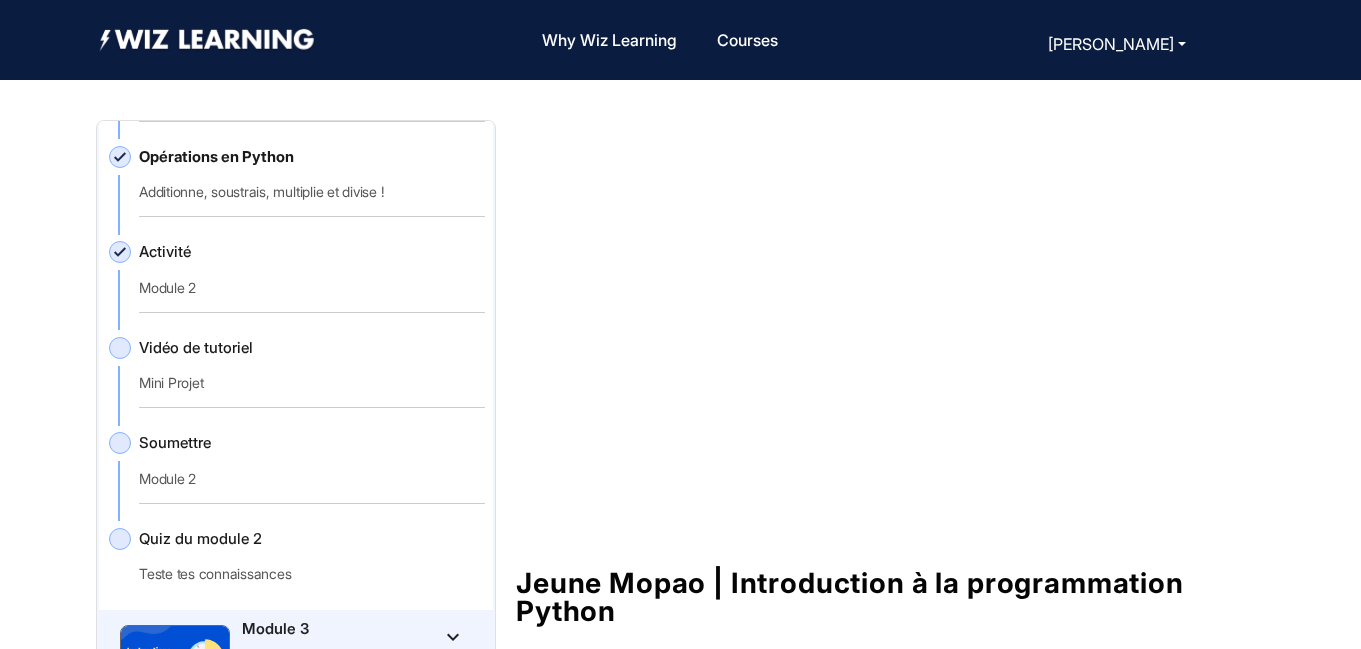 click on "Activité   Module 2" 